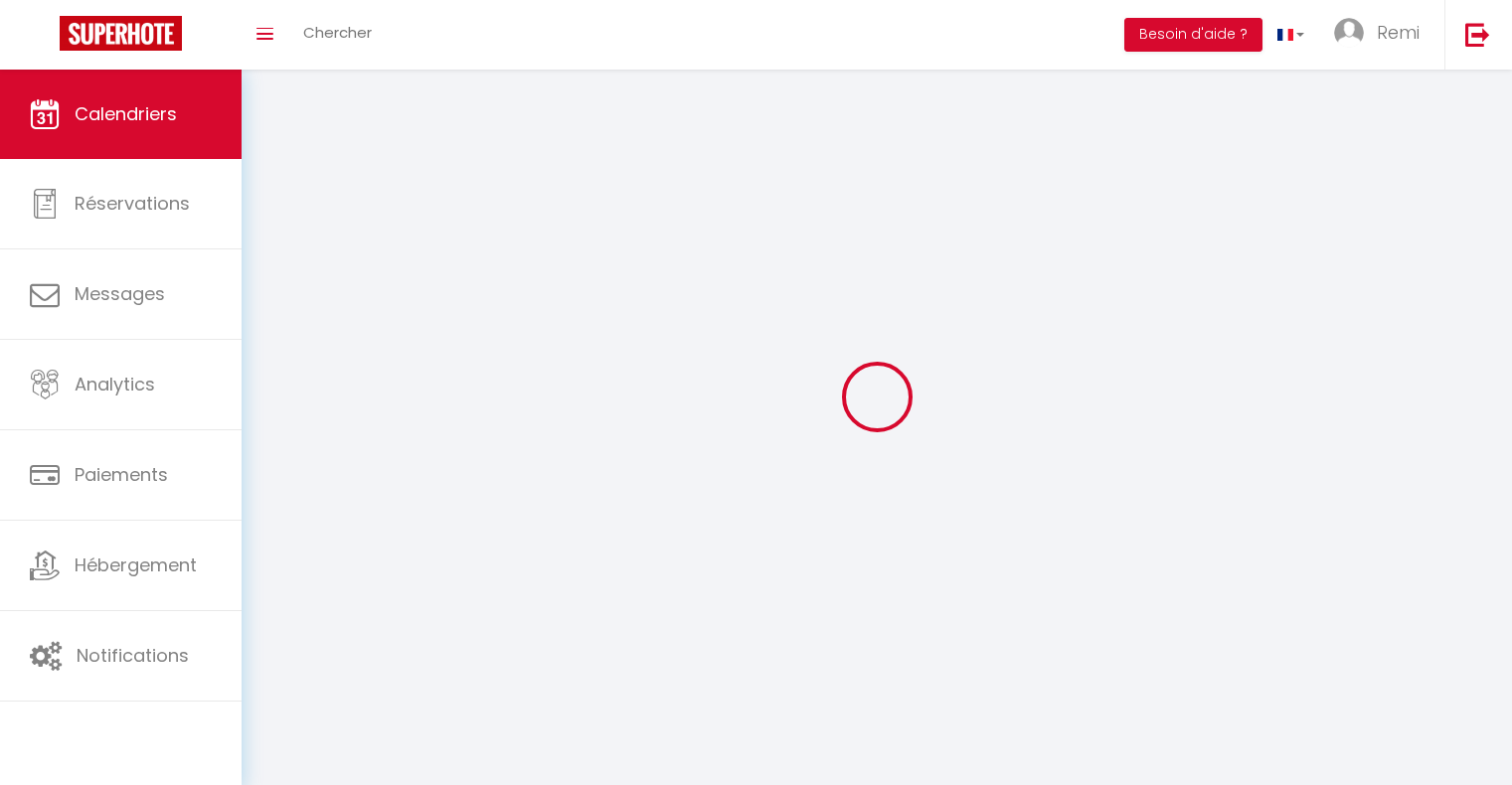 scroll, scrollTop: 0, scrollLeft: 0, axis: both 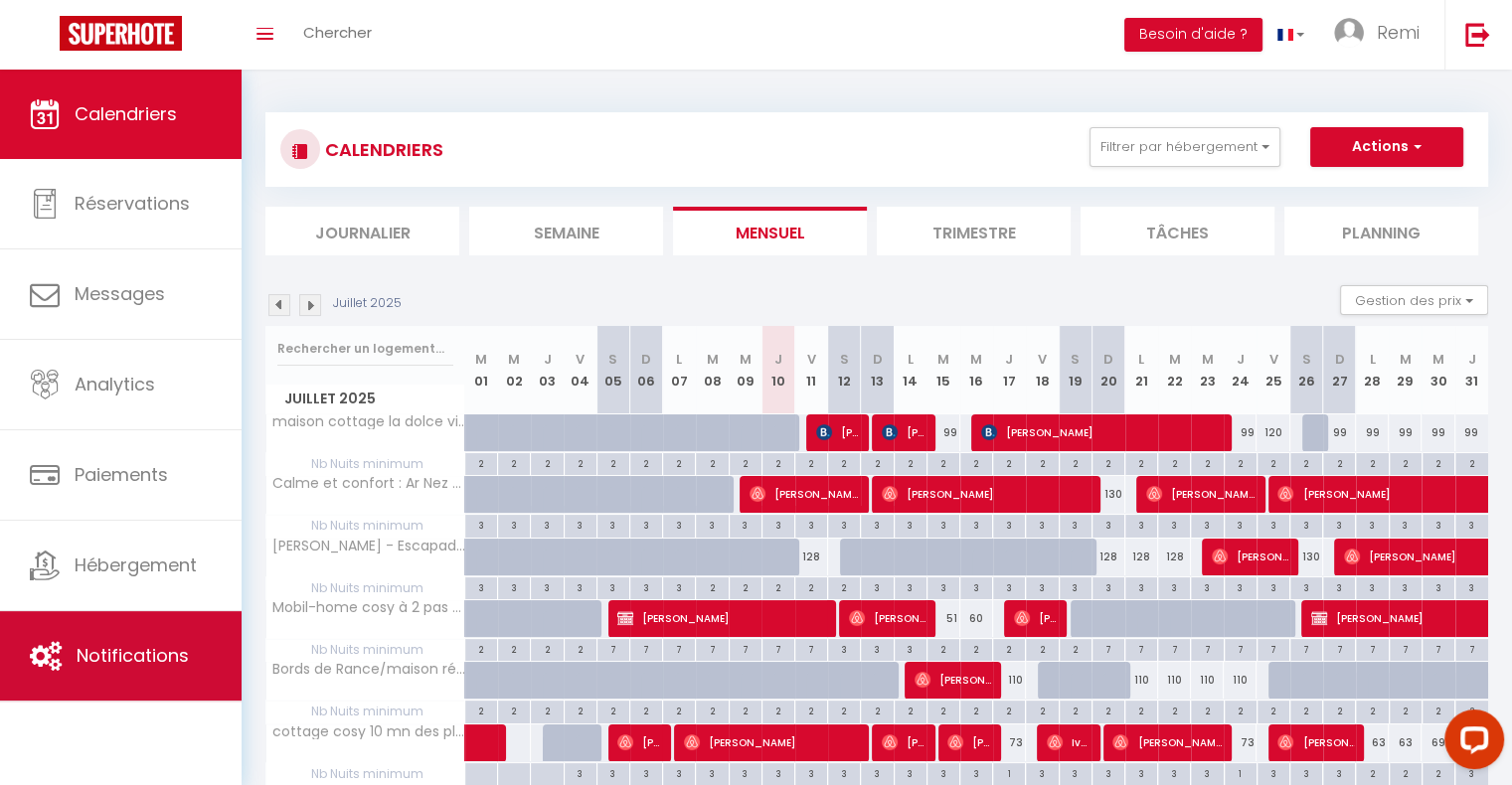 click on "Notifications" at bounding box center (132, 655) 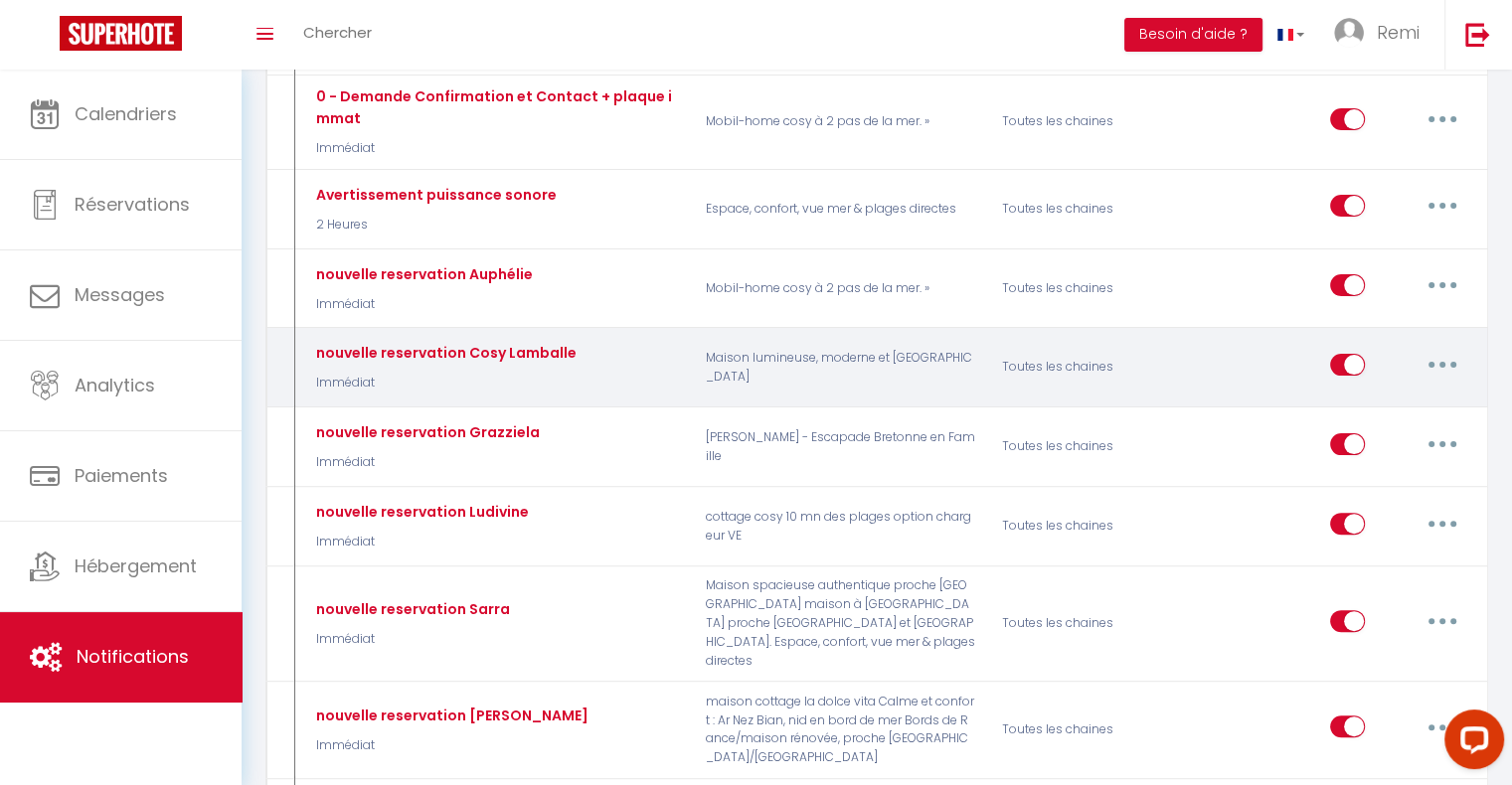 scroll, scrollTop: 0, scrollLeft: 0, axis: both 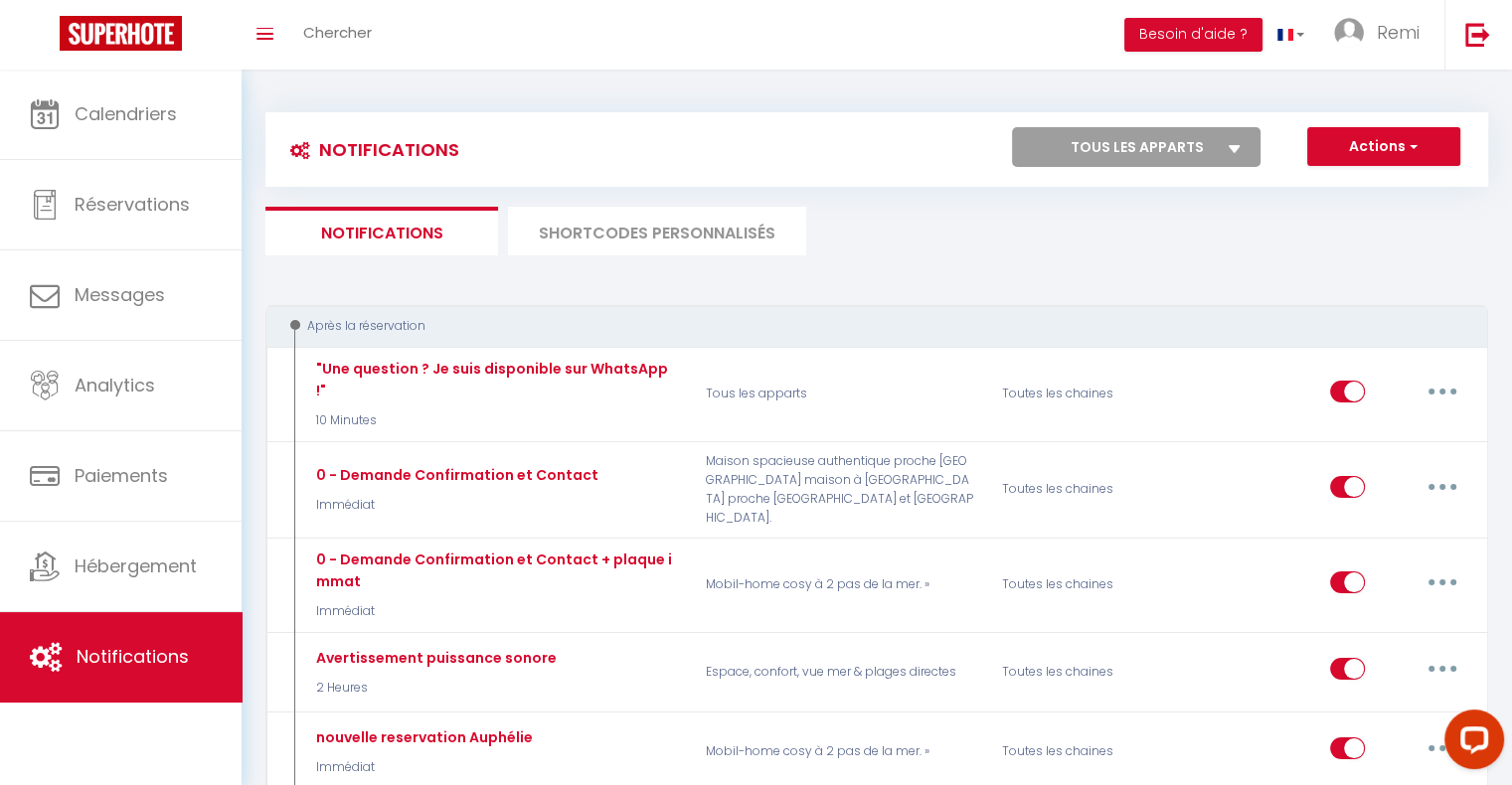 click on "Tous les apparts    maison cottage la dolce vita Maison lumineuse, moderne et cosy [GEOGRAPHIC_DATA] maison à [GEOGRAPHIC_DATA] proche [GEOGRAPHIC_DATA] et [GEOGRAPHIC_DATA]. Maison spacieuse authentique proche [GEOGRAPHIC_DATA], confort, vue mer & plages directes [GEOGRAPHIC_DATA] et confort : [GEOGRAPHIC_DATA], nid en bord de mer [PERSON_NAME] - Escapade Bretonne en Famille Mobil-home cosy à 2 pas de la mer. » Bords de Rance/maison rénovée, proche [GEOGRAPHIC_DATA]/[GEOGRAPHIC_DATA] cosy
10 mn des plages
option chargeur VE" at bounding box center [1136, 147] 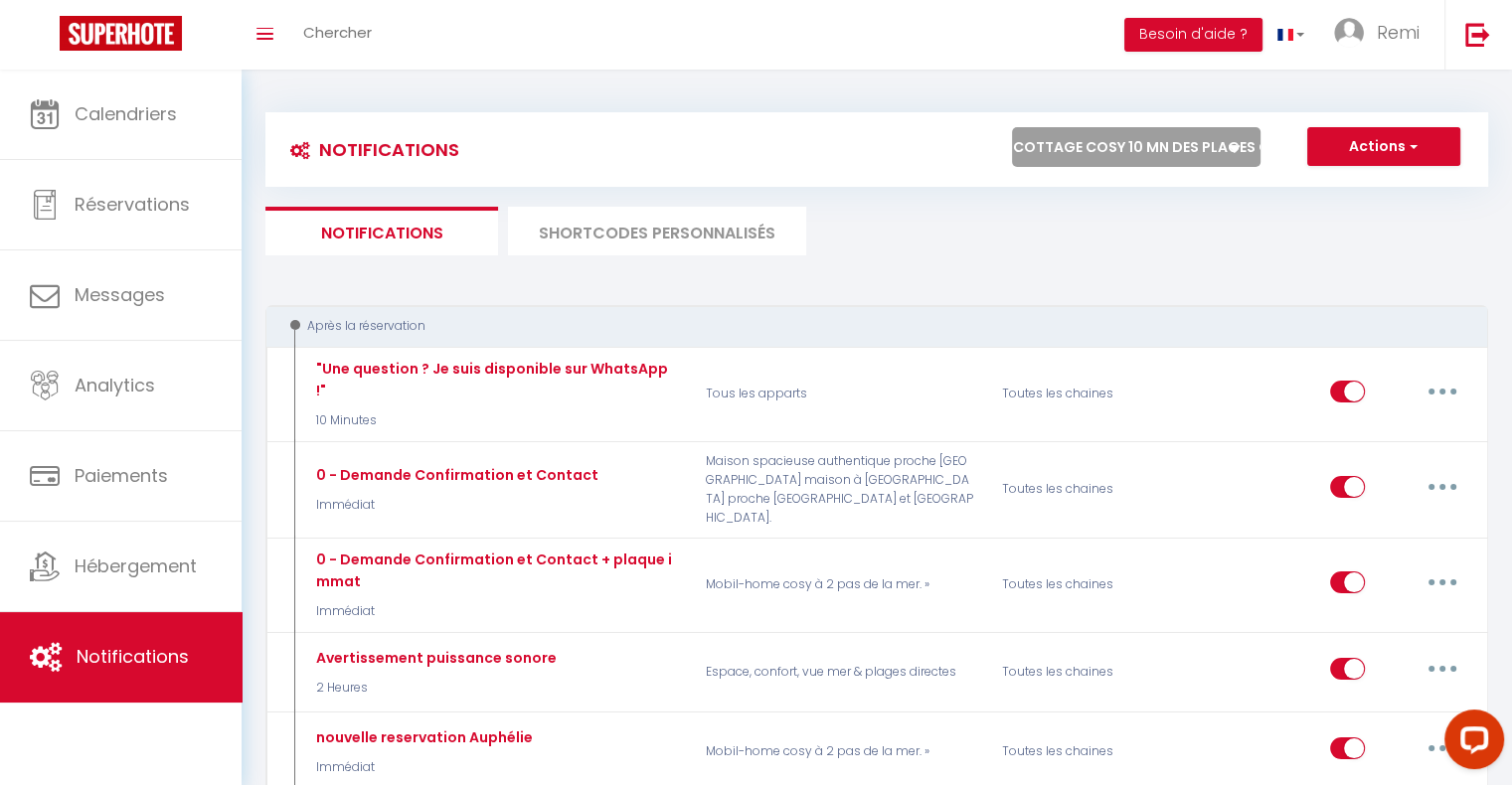 click on "Tous les apparts    maison cottage la dolce vita Maison lumineuse, moderne et cosy [GEOGRAPHIC_DATA] maison à [GEOGRAPHIC_DATA] proche [GEOGRAPHIC_DATA] et [GEOGRAPHIC_DATA]. Maison spacieuse authentique proche [GEOGRAPHIC_DATA], confort, vue mer & plages directes [GEOGRAPHIC_DATA] et confort : [GEOGRAPHIC_DATA], nid en bord de mer [PERSON_NAME] - Escapade Bretonne en Famille Mobil-home cosy à 2 pas de la mer. » Bords de Rance/maison rénovée, proche [GEOGRAPHIC_DATA]/[GEOGRAPHIC_DATA] cosy
10 mn des plages
option chargeur VE" at bounding box center (1136, 147) 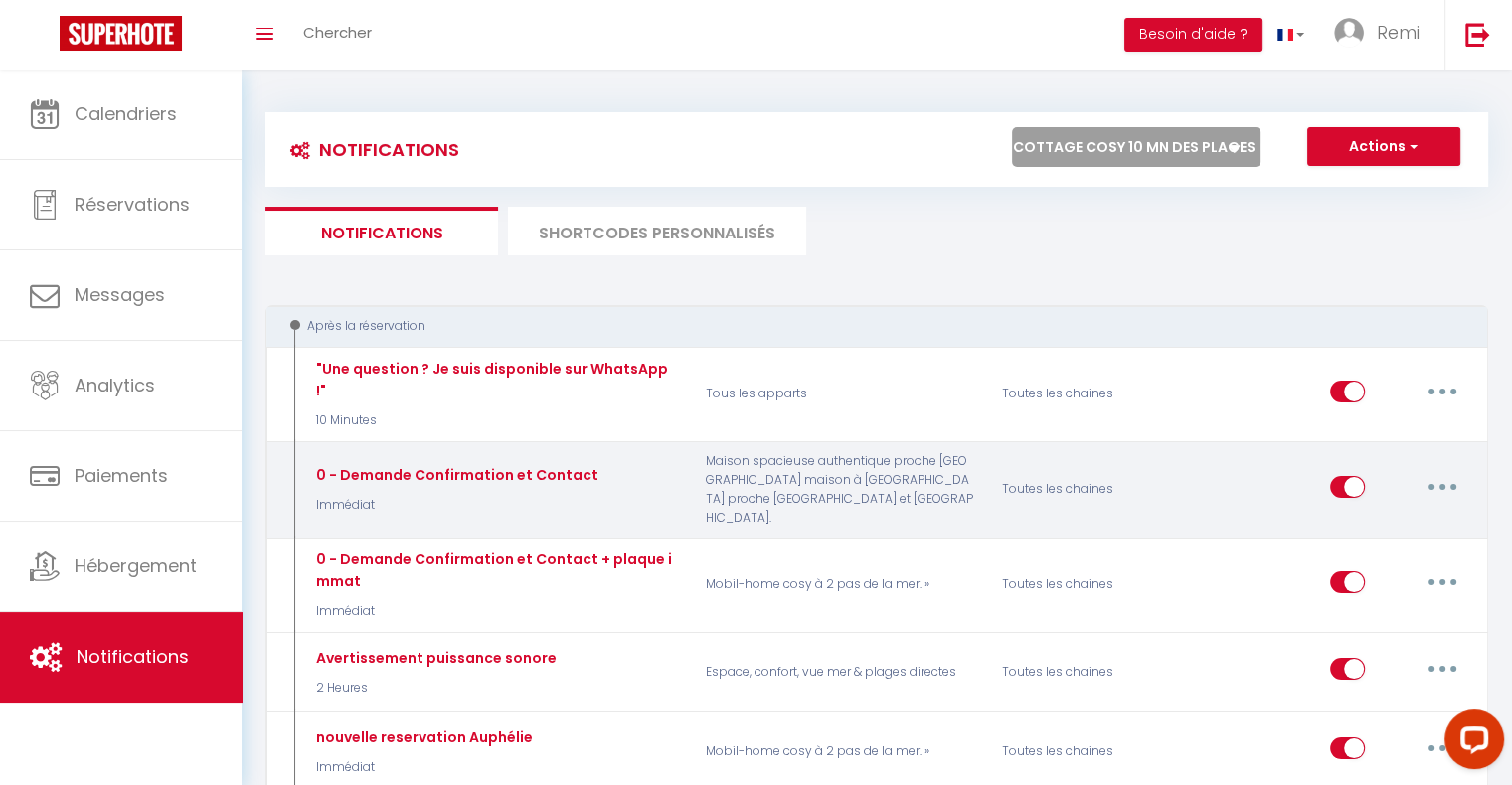 select 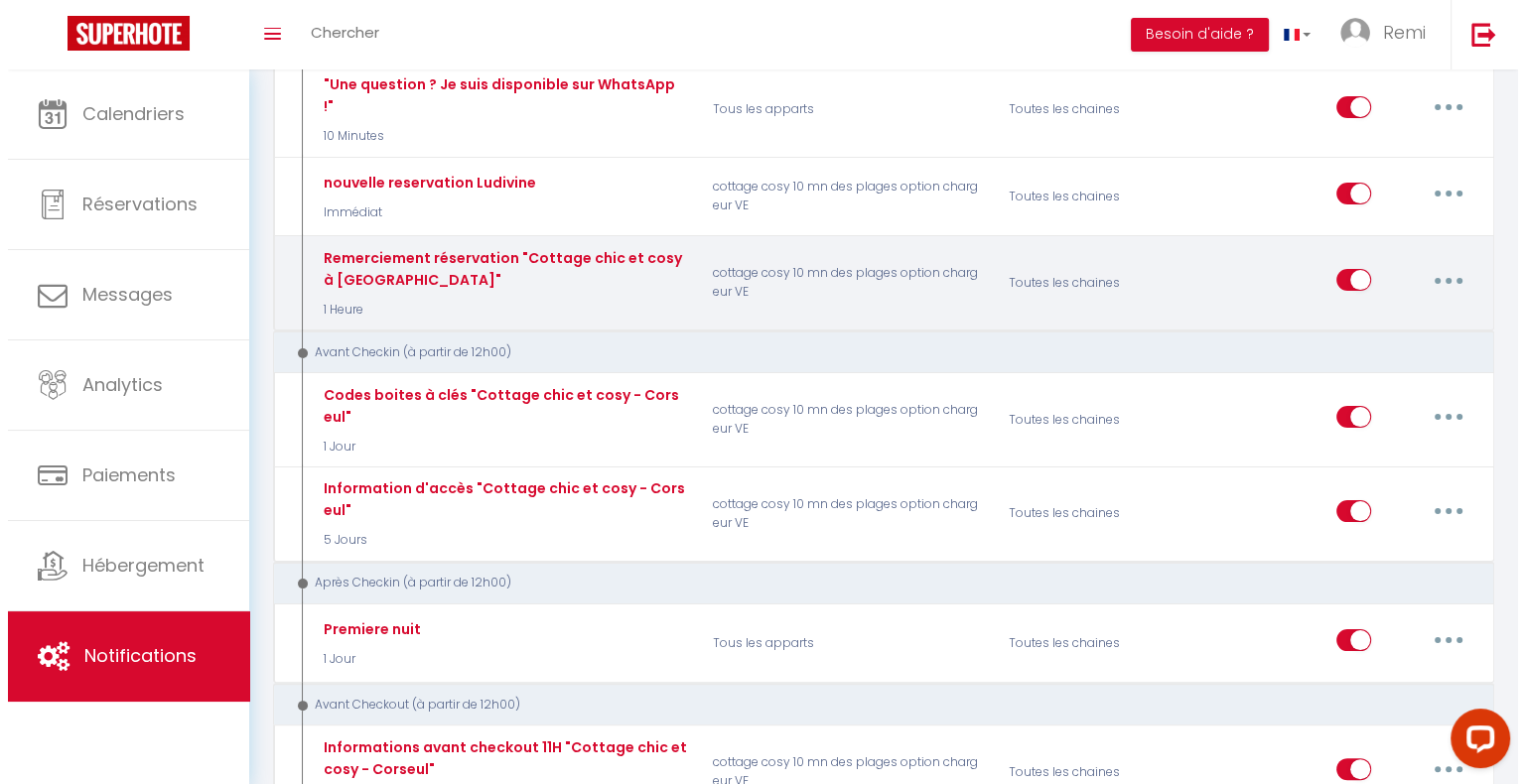 scroll, scrollTop: 286, scrollLeft: 0, axis: vertical 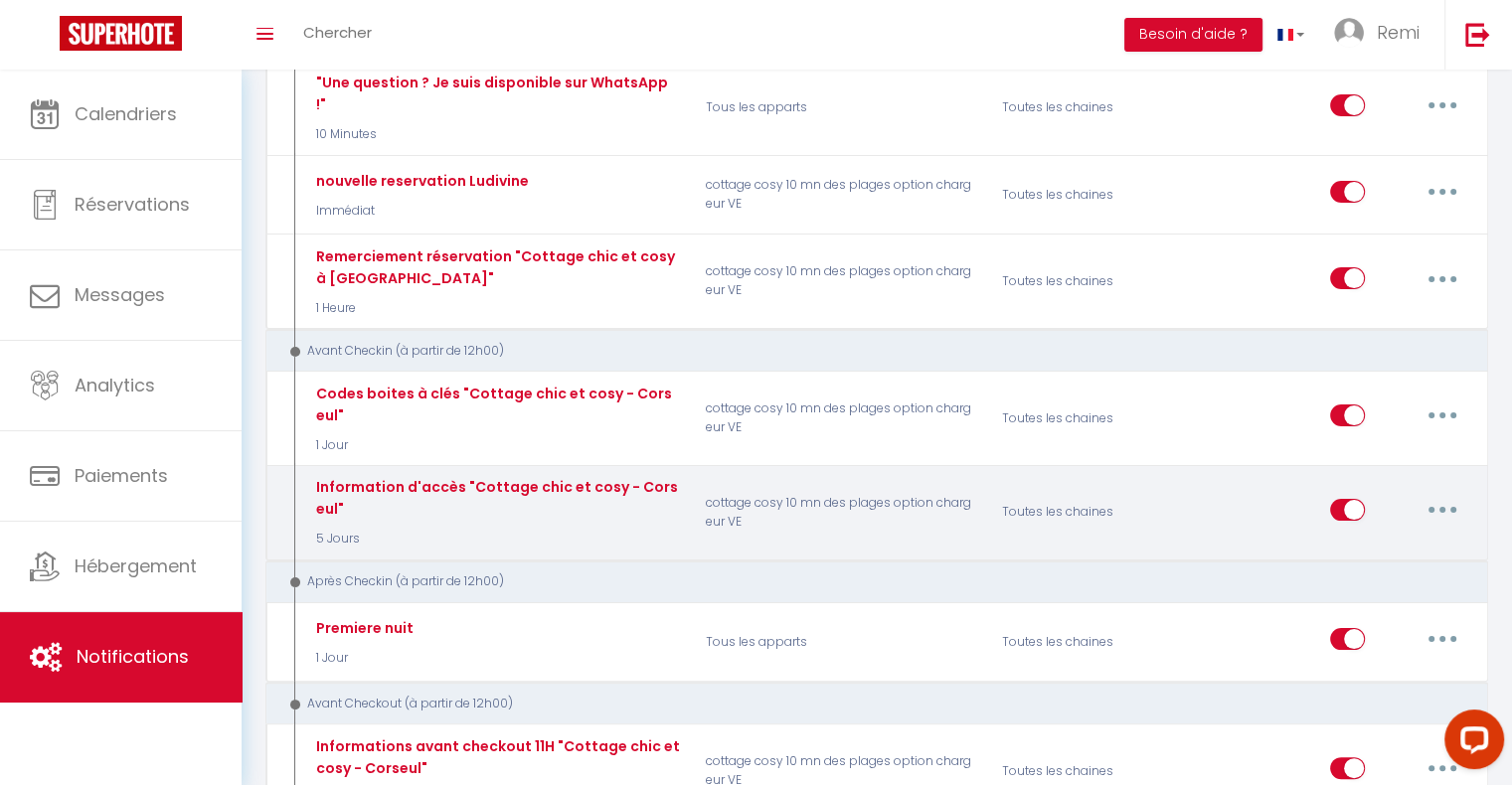 click at bounding box center (1442, 510) 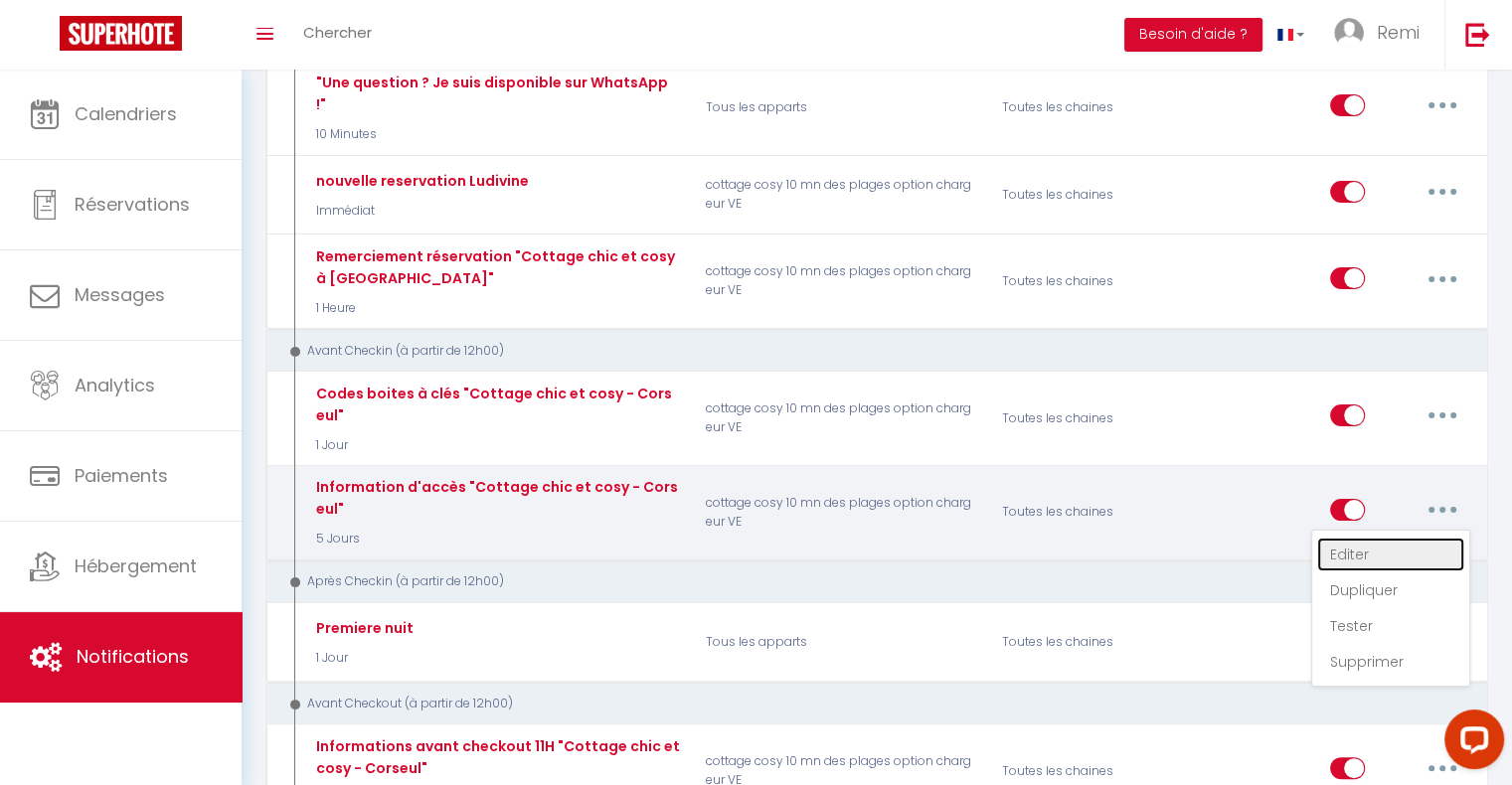 click on "Editer" at bounding box center [1391, 554] 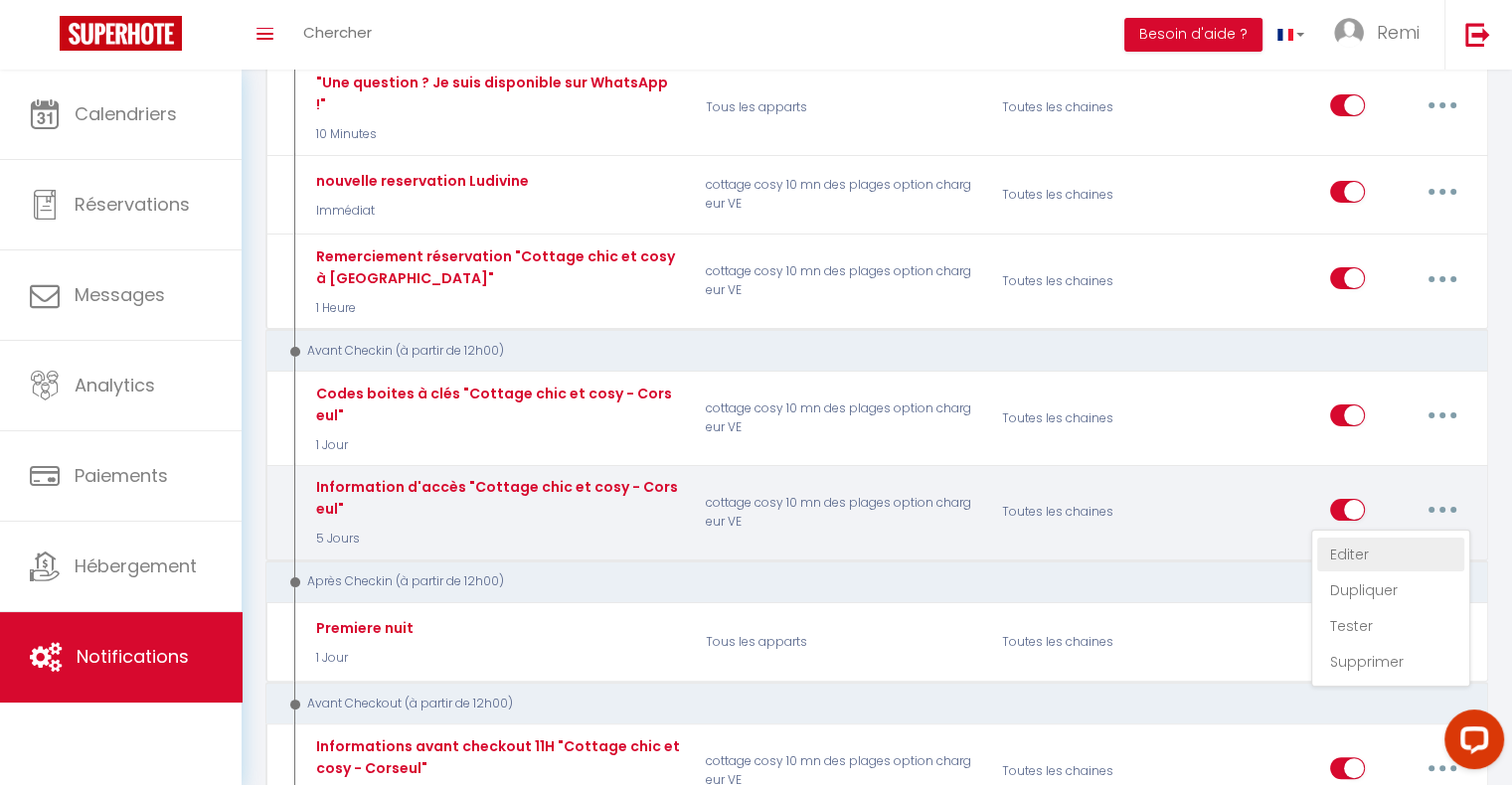 type on "Information d'accès "Cottage chic et cosy - Corseul"" 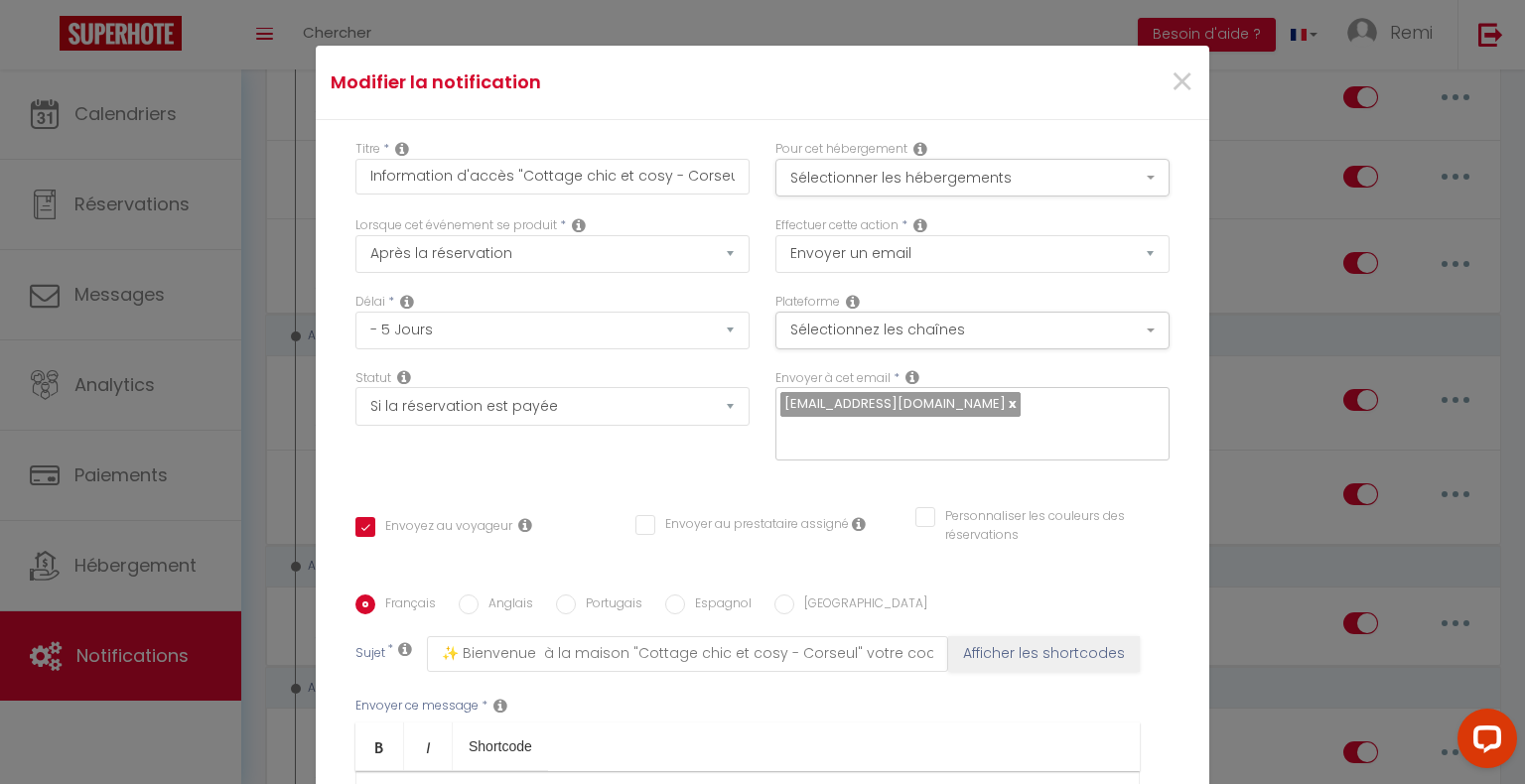 scroll, scrollTop: 271, scrollLeft: 0, axis: vertical 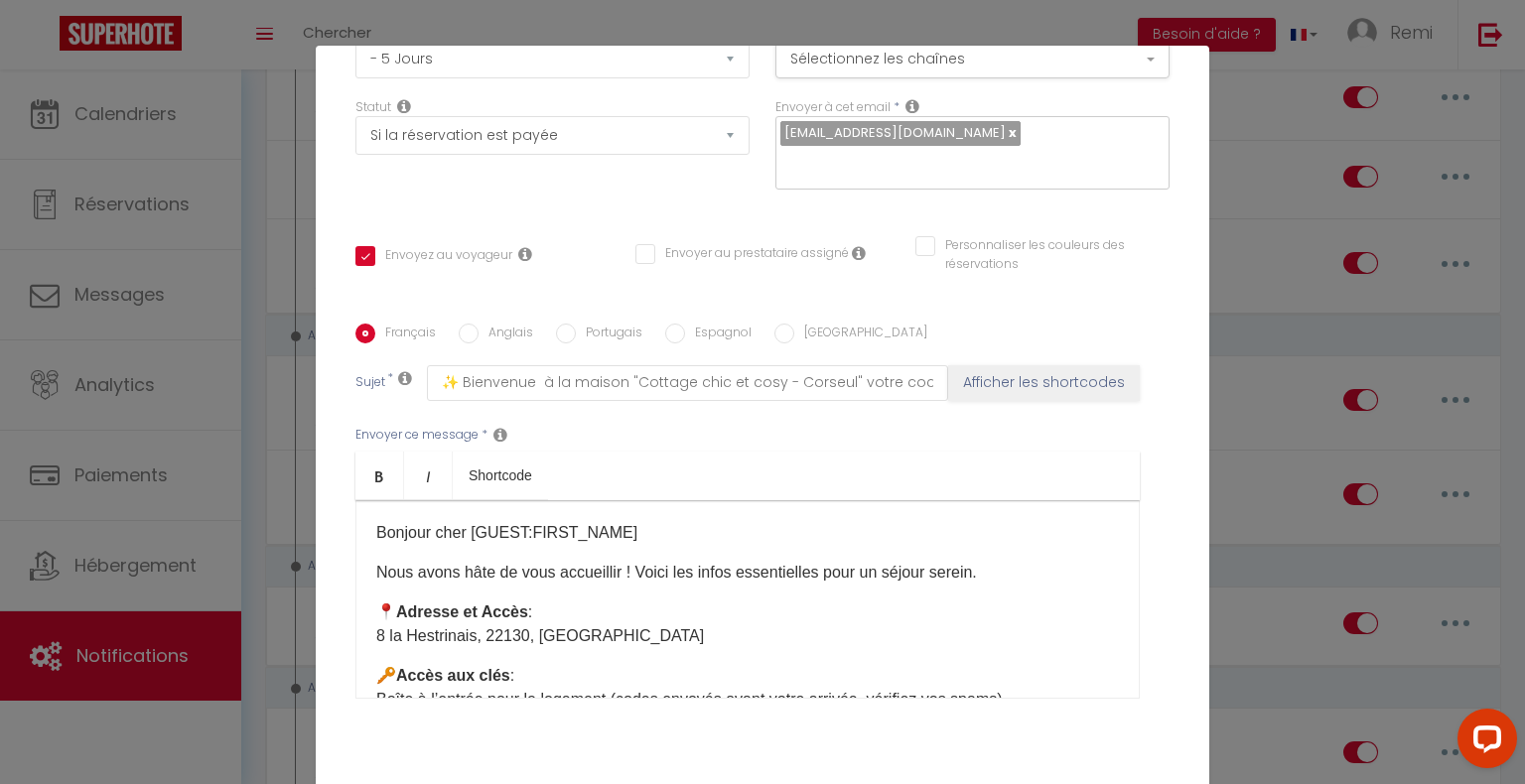 click on "📍  Adresse et Accès  : [STREET_ADDRESS]" at bounding box center (748, 624) 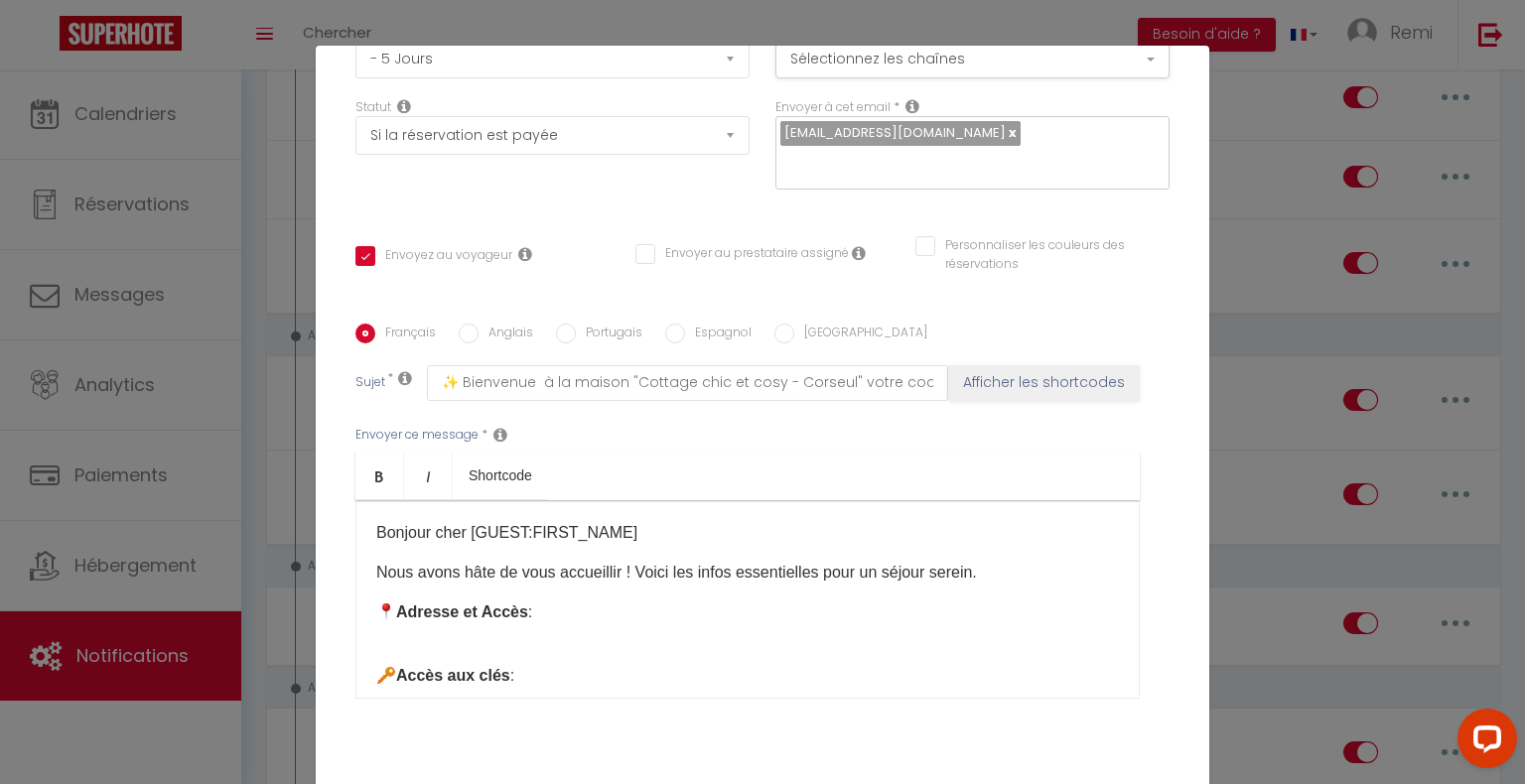 click on "📍  Adresse et Accès  :" at bounding box center [748, 624] 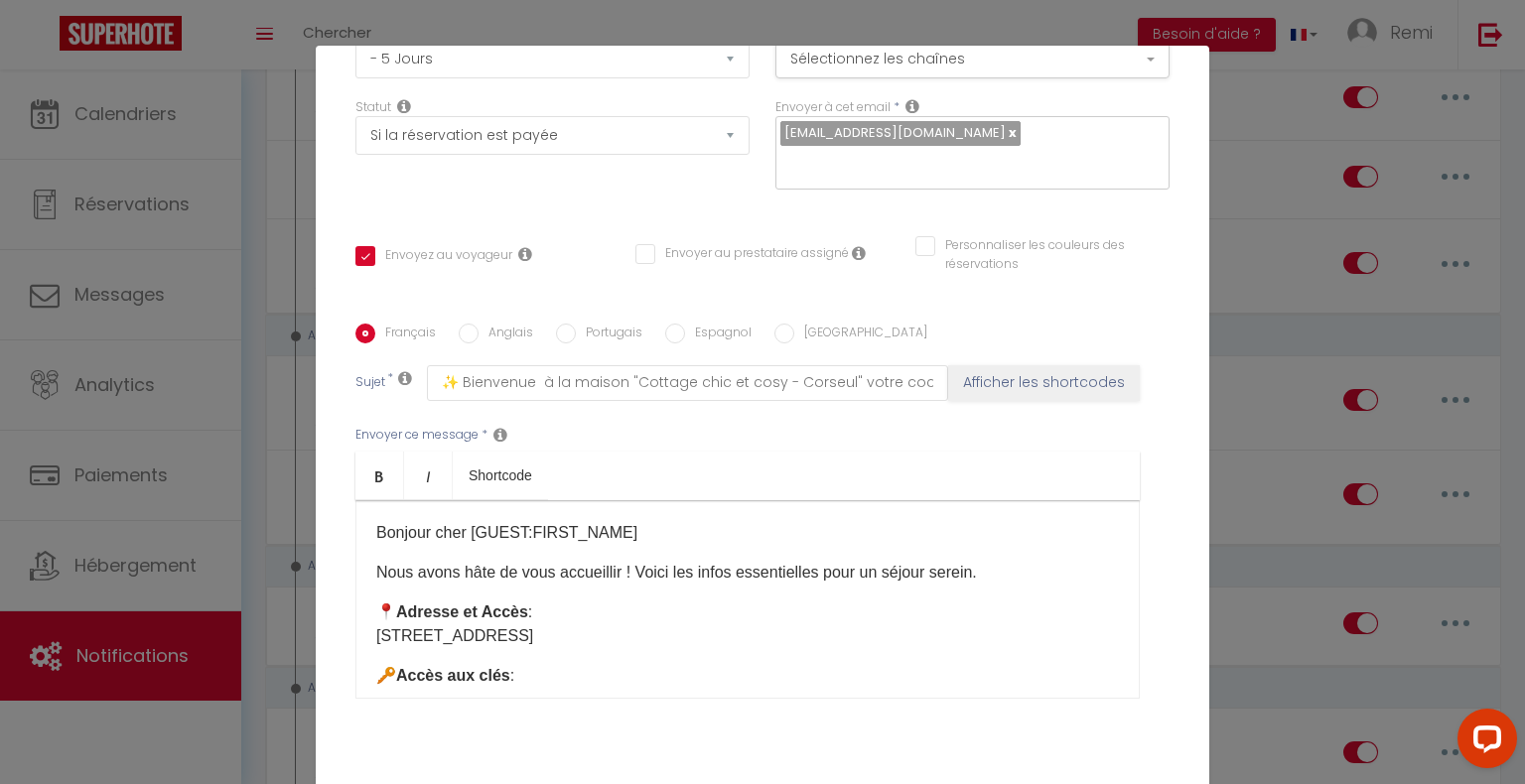 scroll, scrollTop: 194, scrollLeft: 0, axis: vertical 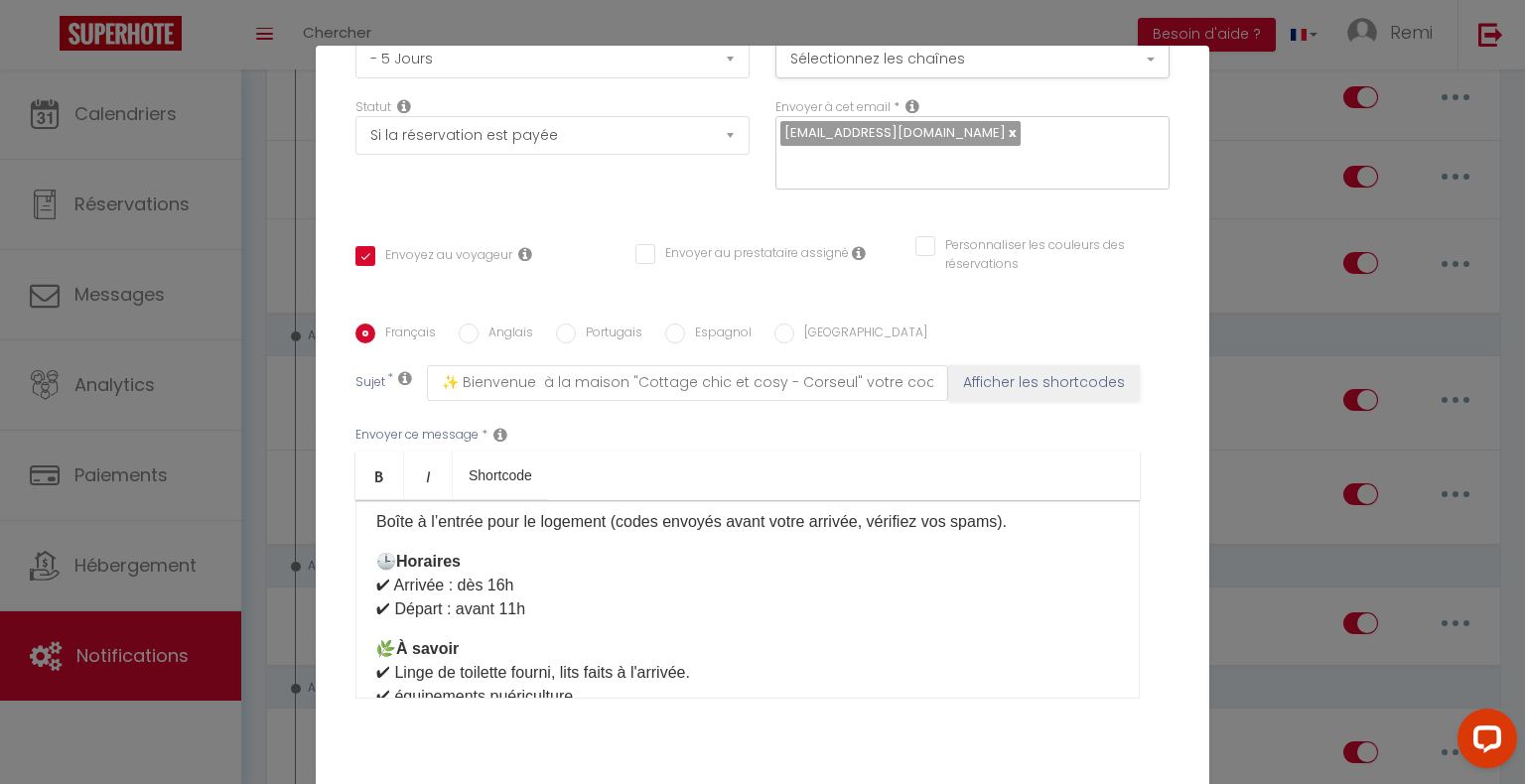 click on "🕒  Horaires
✔ Arrivée : dès 16h
✔ Départ : avant 11h" at bounding box center (748, 586) 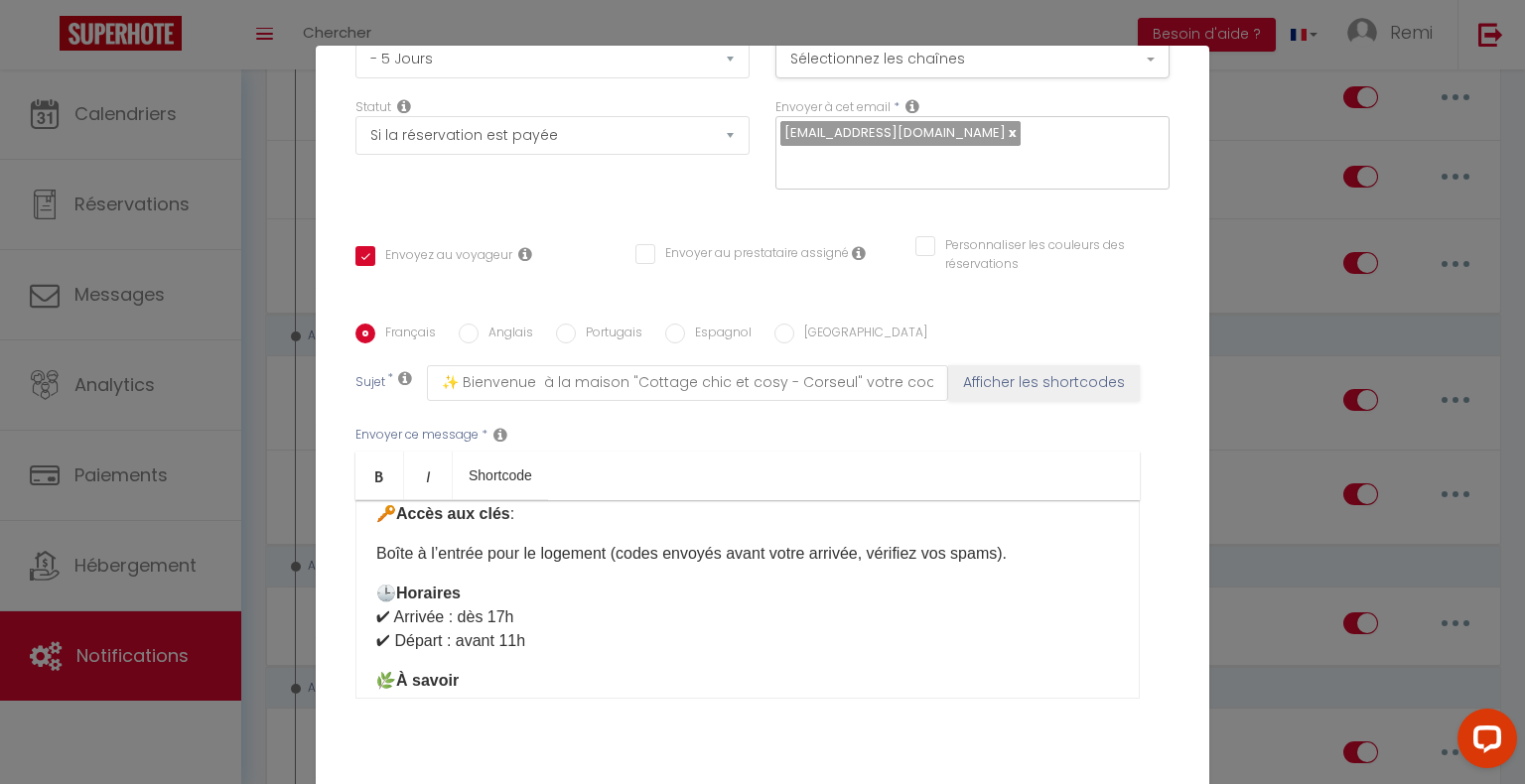 scroll, scrollTop: 0, scrollLeft: 0, axis: both 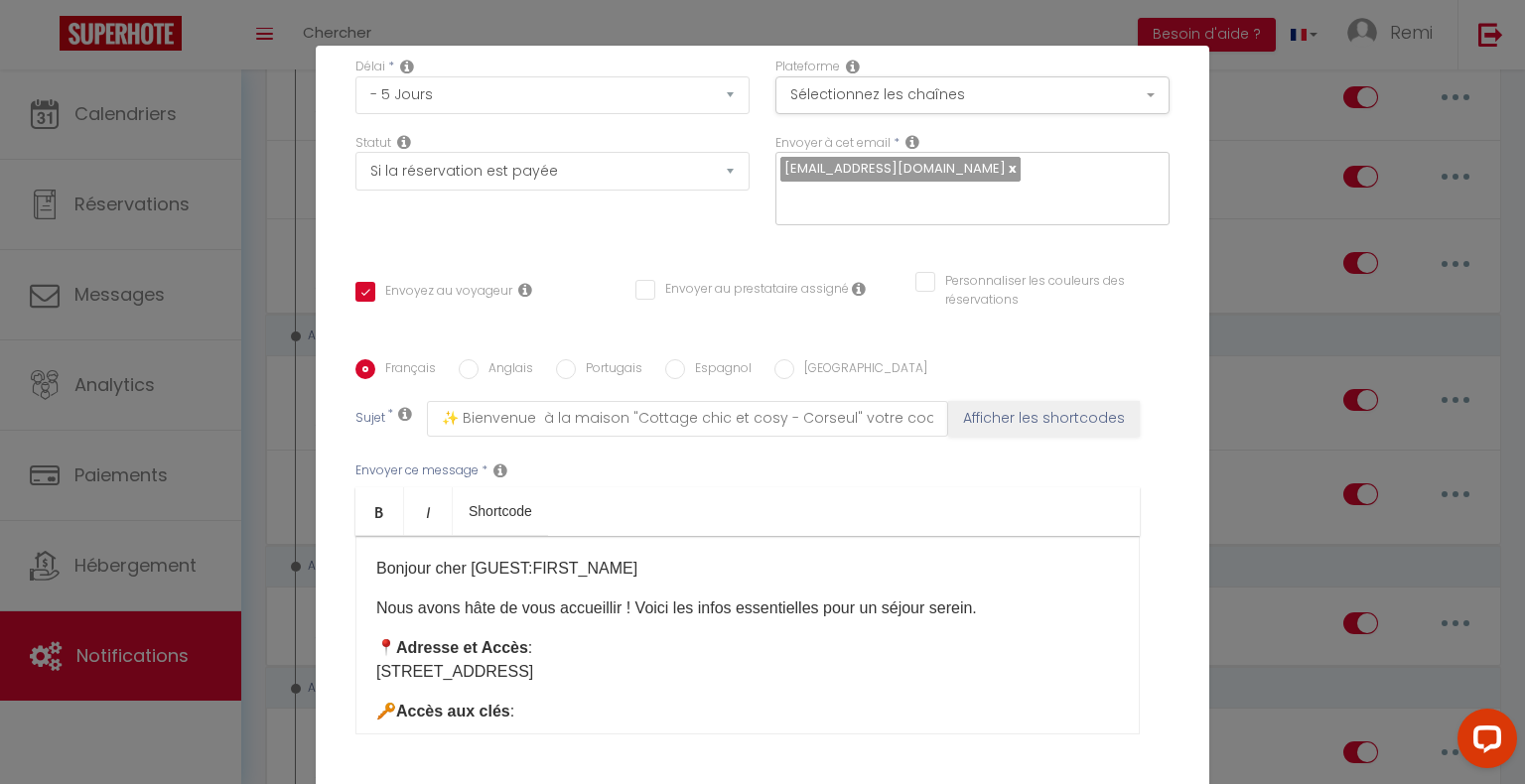 click on "📍  Adresse et Accès  : [STREET_ADDRESS]" at bounding box center [748, 660] 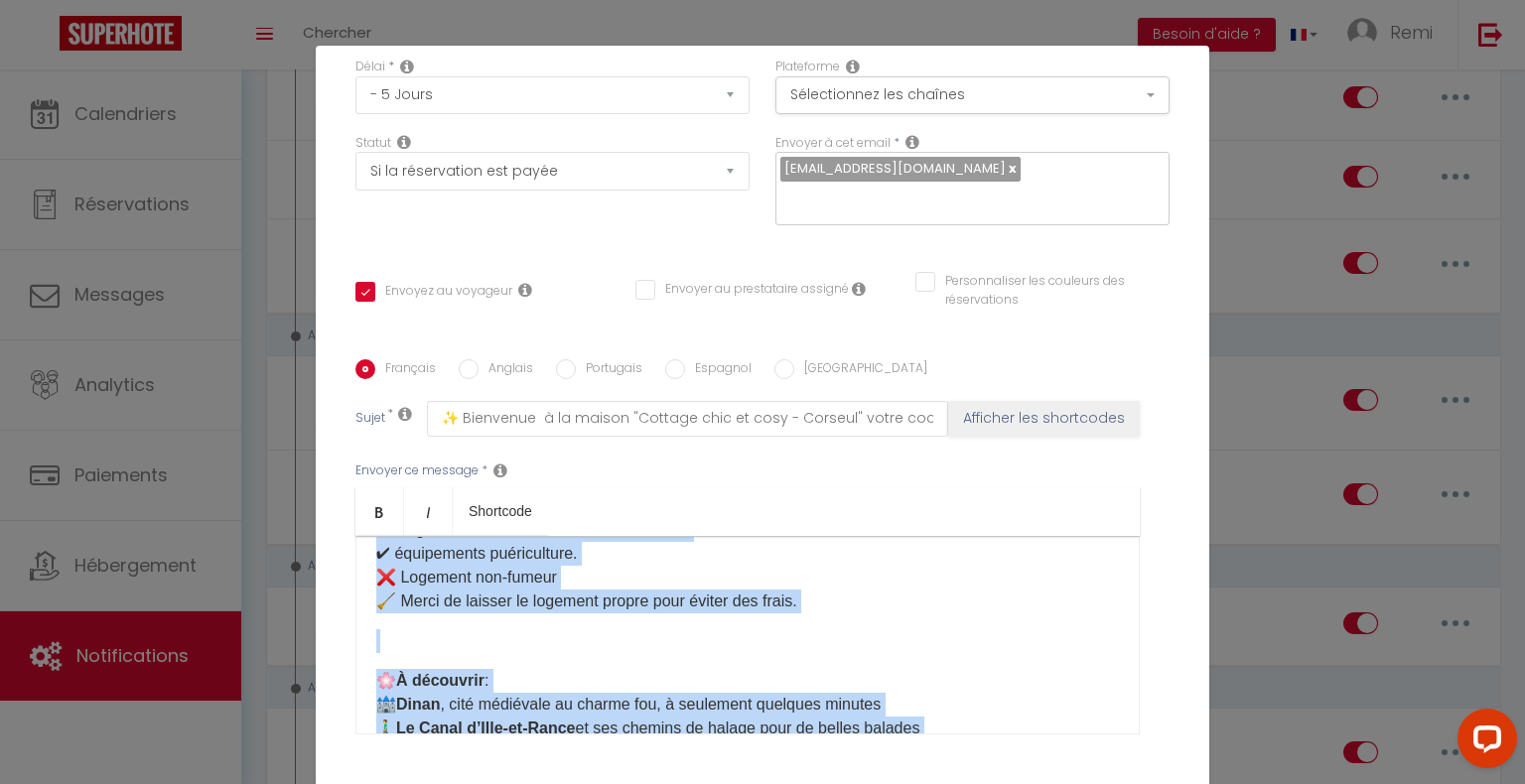 scroll, scrollTop: 696, scrollLeft: 0, axis: vertical 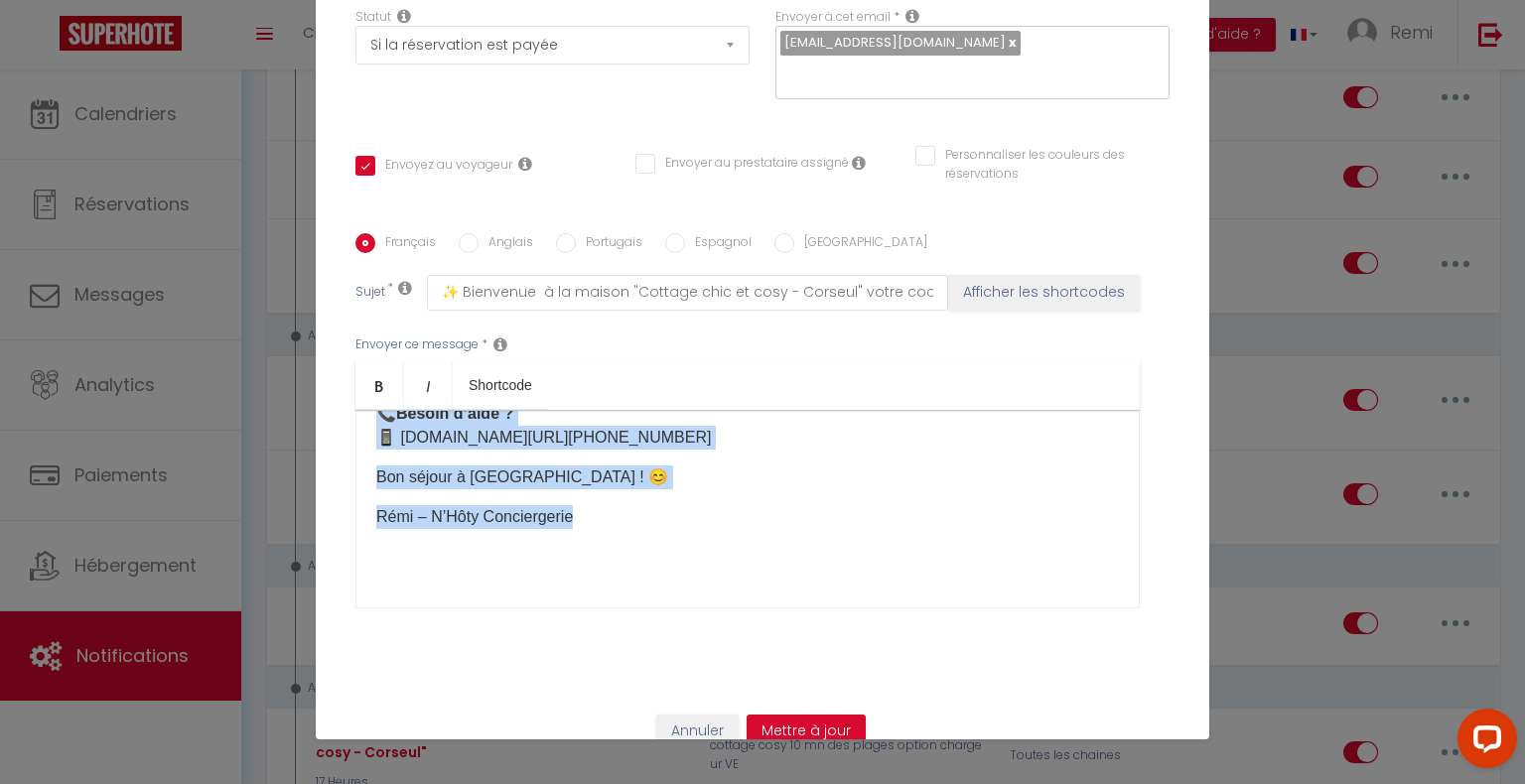 drag, startPoint x: 351, startPoint y: 536, endPoint x: 601, endPoint y: 485, distance: 255.14898 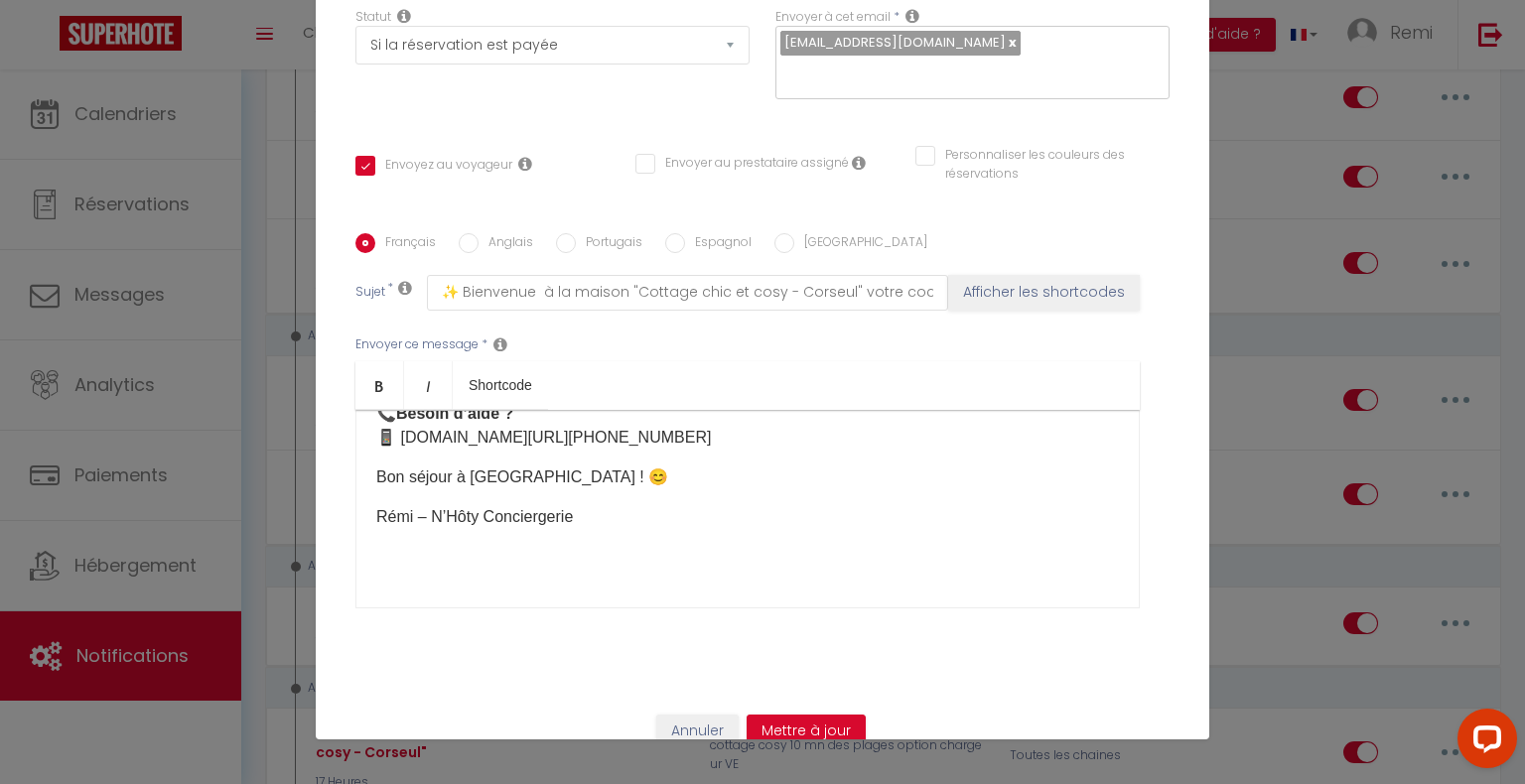click on "Bonjour cher [GUEST:FIRST_NAME]
Nous avons hâte de vous accueillir ! Voici les infos essentielles pour un séjour serein.
📍  Adresse et Accès  : [STREET_ADDRESS] 🔑  Accès aux clés  :
Boîte à l’entrée pour le logement (codes envoyés avant votre arrivée, vérifiez vos spams).
🕒  Horaires
✔ Arrivée : dès 17h
✔ Départ : avant 11h
🌿  À savoir
✔ Linge de toilette fourni, lits faits à l'arrivée.
✔ équipements puériculture.
❌ Logement non-fumeur
🧹 Merci de laisser le logement propre pour éviter des frais.
🌸  À découvrir  :
🏰  [PERSON_NAME] , cité médiévale au charme fou, à seulement quelques minutes
🚶‍♂️  Le Canal d’Ille-et-Rance  et ses chemins de halage pour de belles balades
🐎  Haras national de [GEOGRAPHIC_DATA] , pour les amoureux des chevaux
🌊  Les plages de la [GEOGRAPHIC_DATA] , accessibles en 20 minutes : [GEOGRAPHIC_DATA], [GEOGRAPHIC_DATA], [GEOGRAPHIC_DATA]…
🛍️  Marchés locaux  : le [DATE]  matin à [GEOGRAPHIC_DATA]" at bounding box center [748, 509] 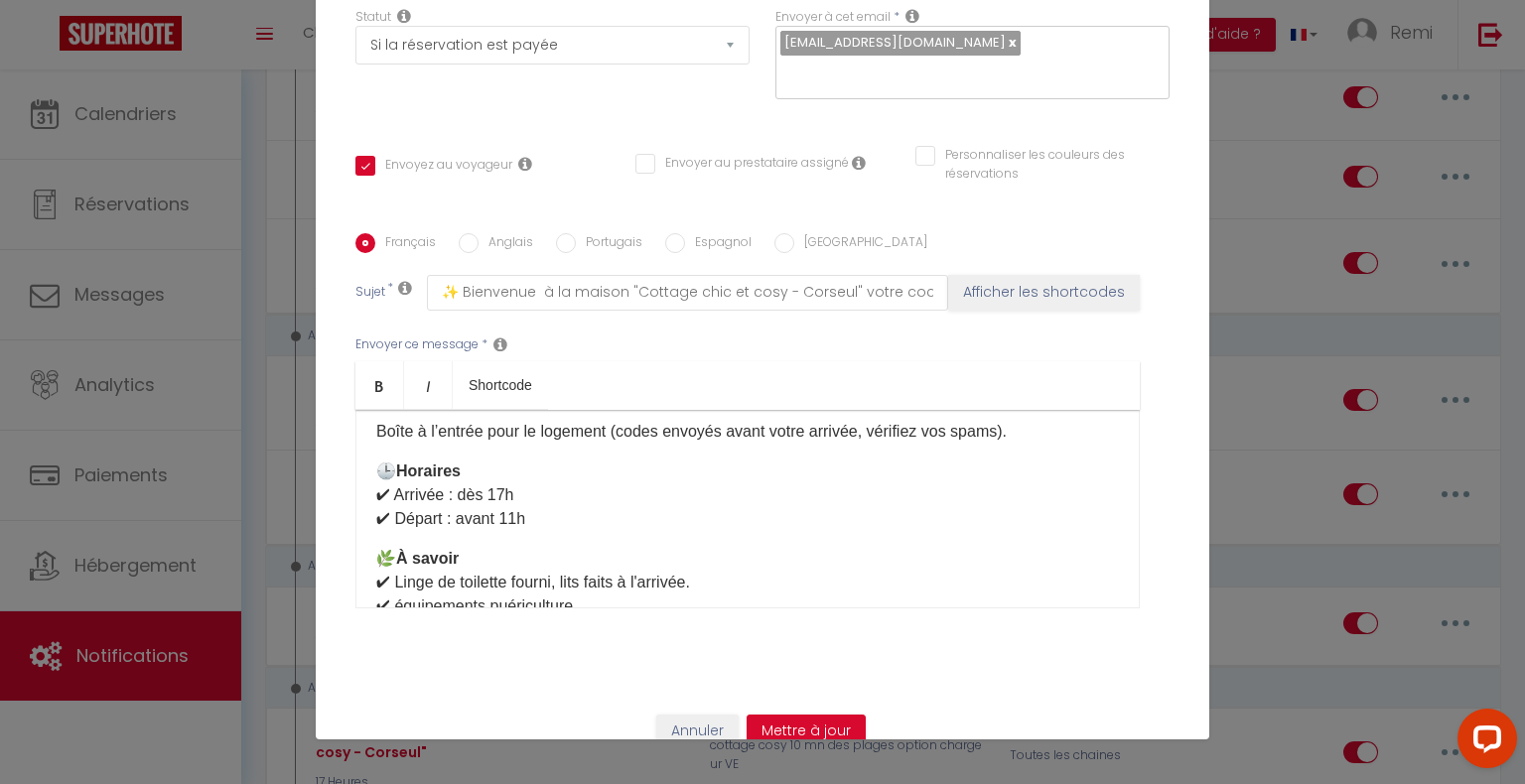 scroll, scrollTop: 195, scrollLeft: 0, axis: vertical 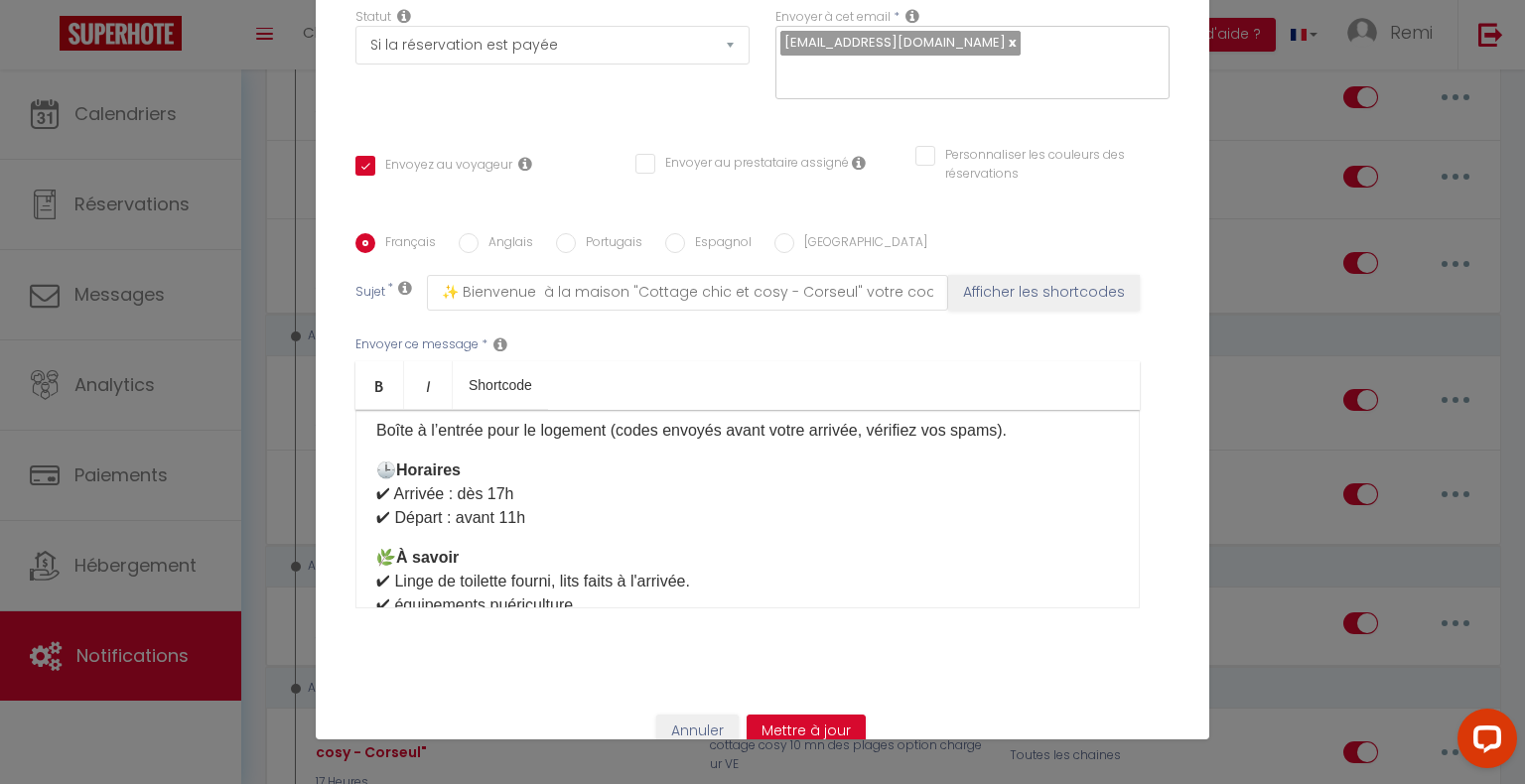 click on "🕒  Horaires
✔ Arrivée : dès 17h
✔ Départ : avant 11h" at bounding box center [748, 494] 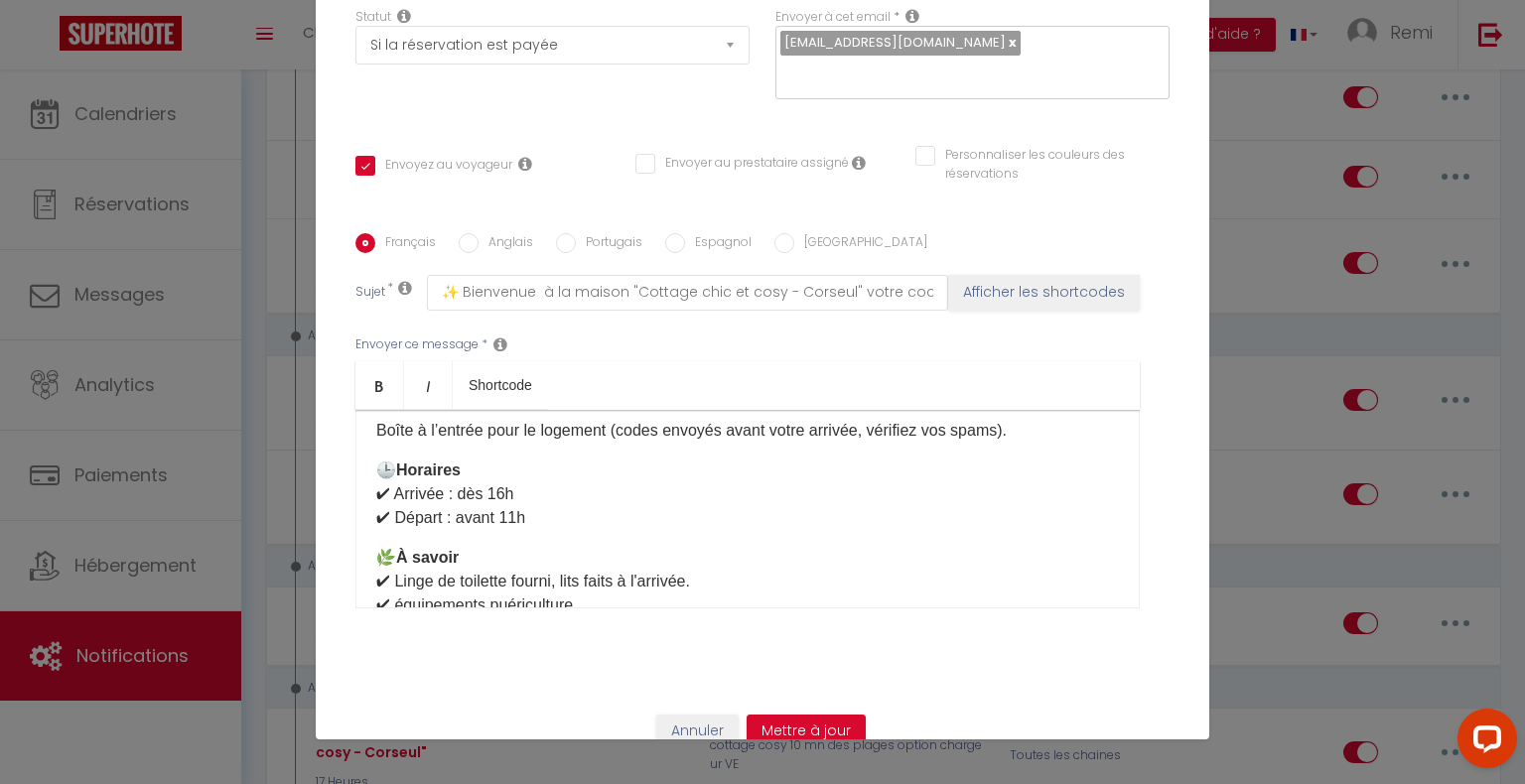 click on "🕒  Horaires
✔ Arrivée : dès 16h
✔ Départ : avant 11h" at bounding box center [748, 494] 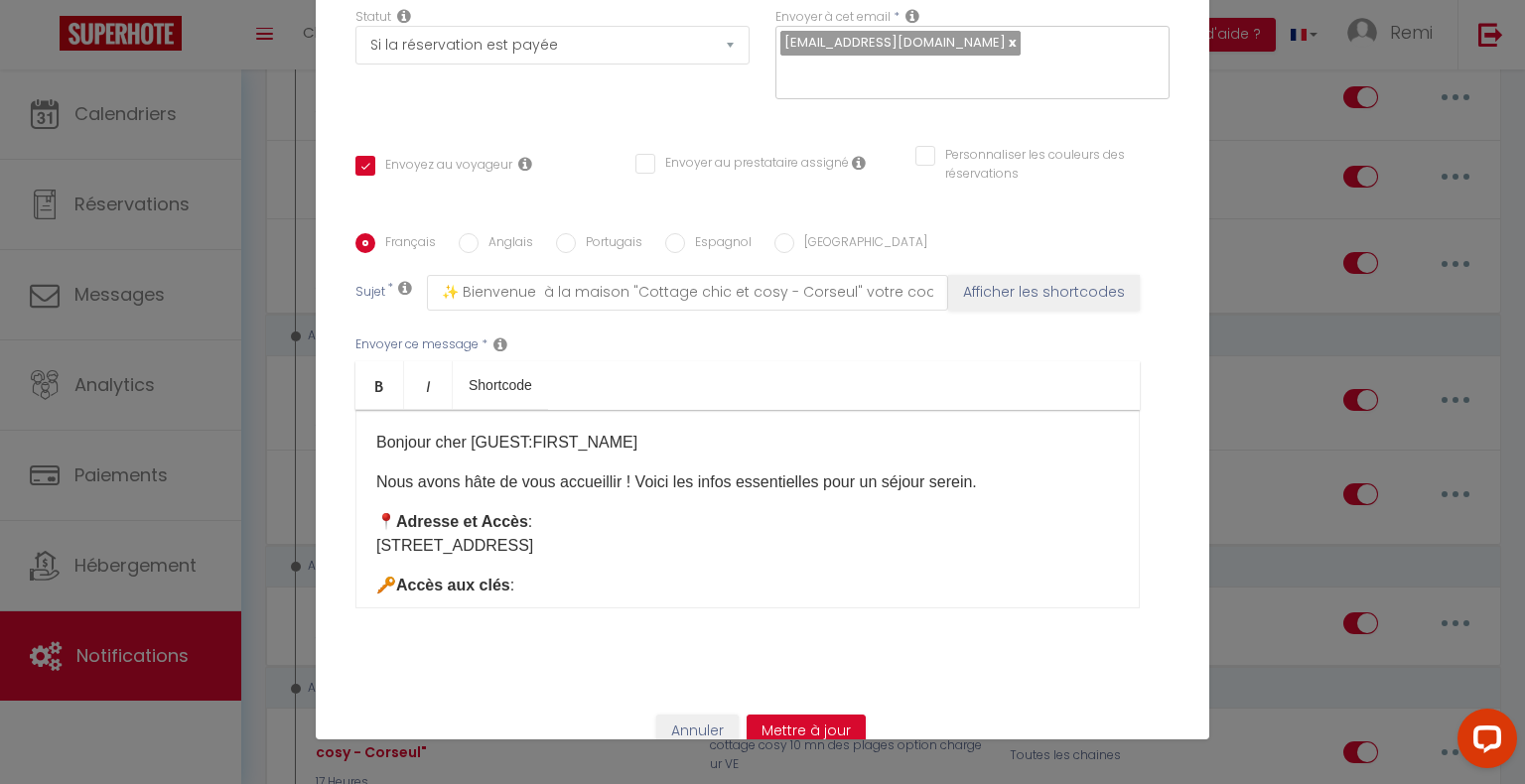 drag, startPoint x: 657, startPoint y: 522, endPoint x: 370, endPoint y: 526, distance: 287.02787 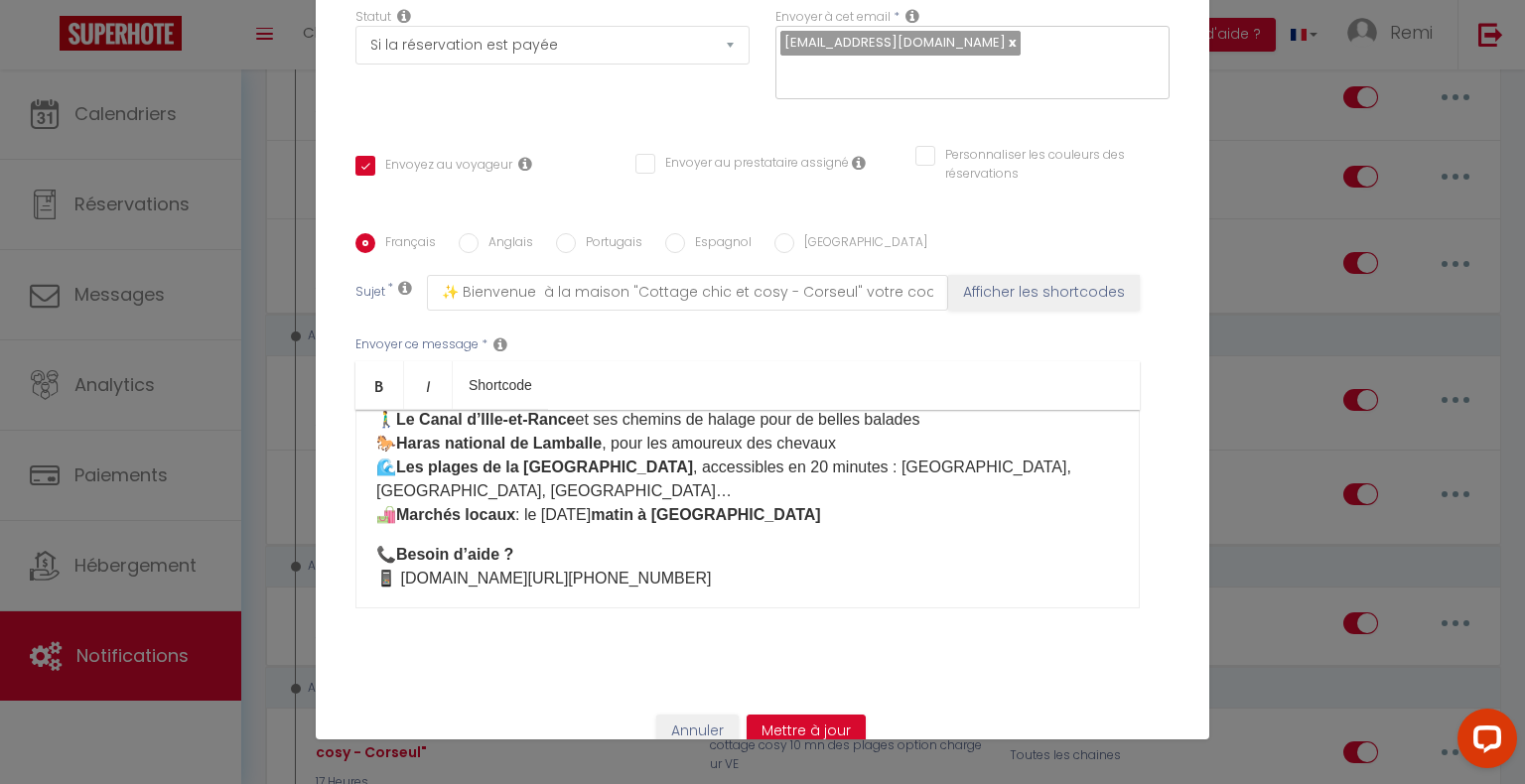 scroll, scrollTop: 556, scrollLeft: 0, axis: vertical 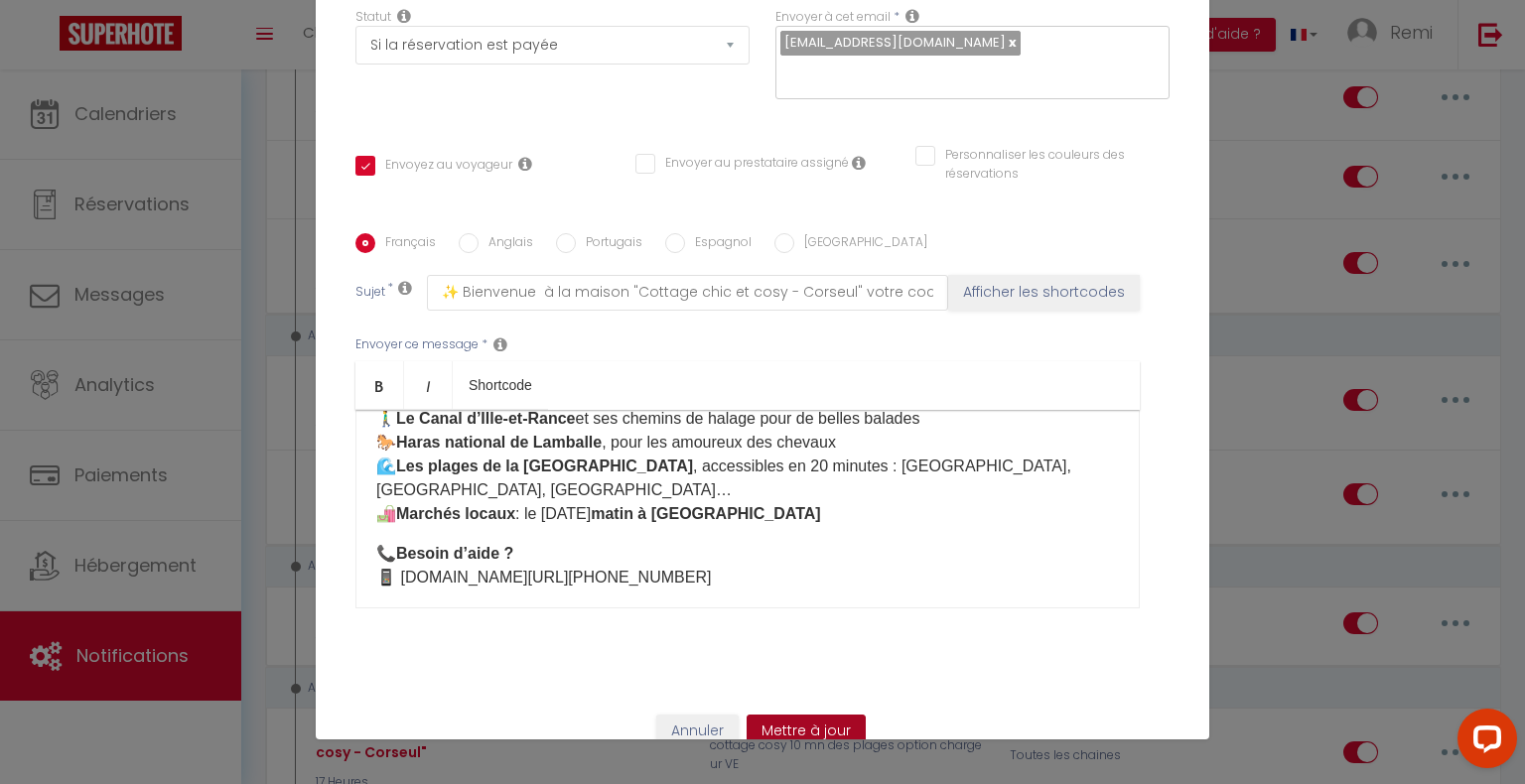 click on "Mettre à jour" at bounding box center [806, 731] 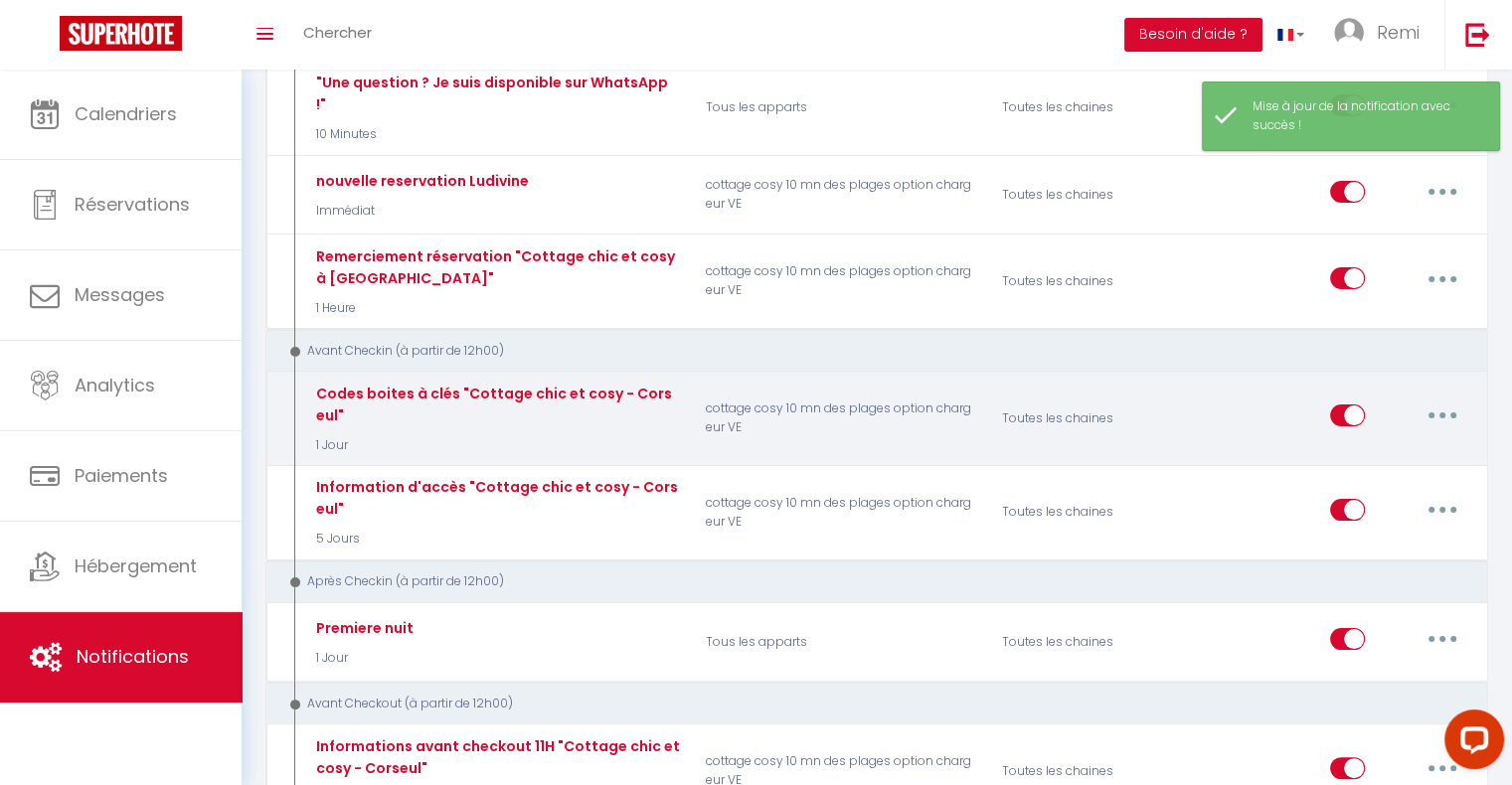 click at bounding box center (1442, 415) 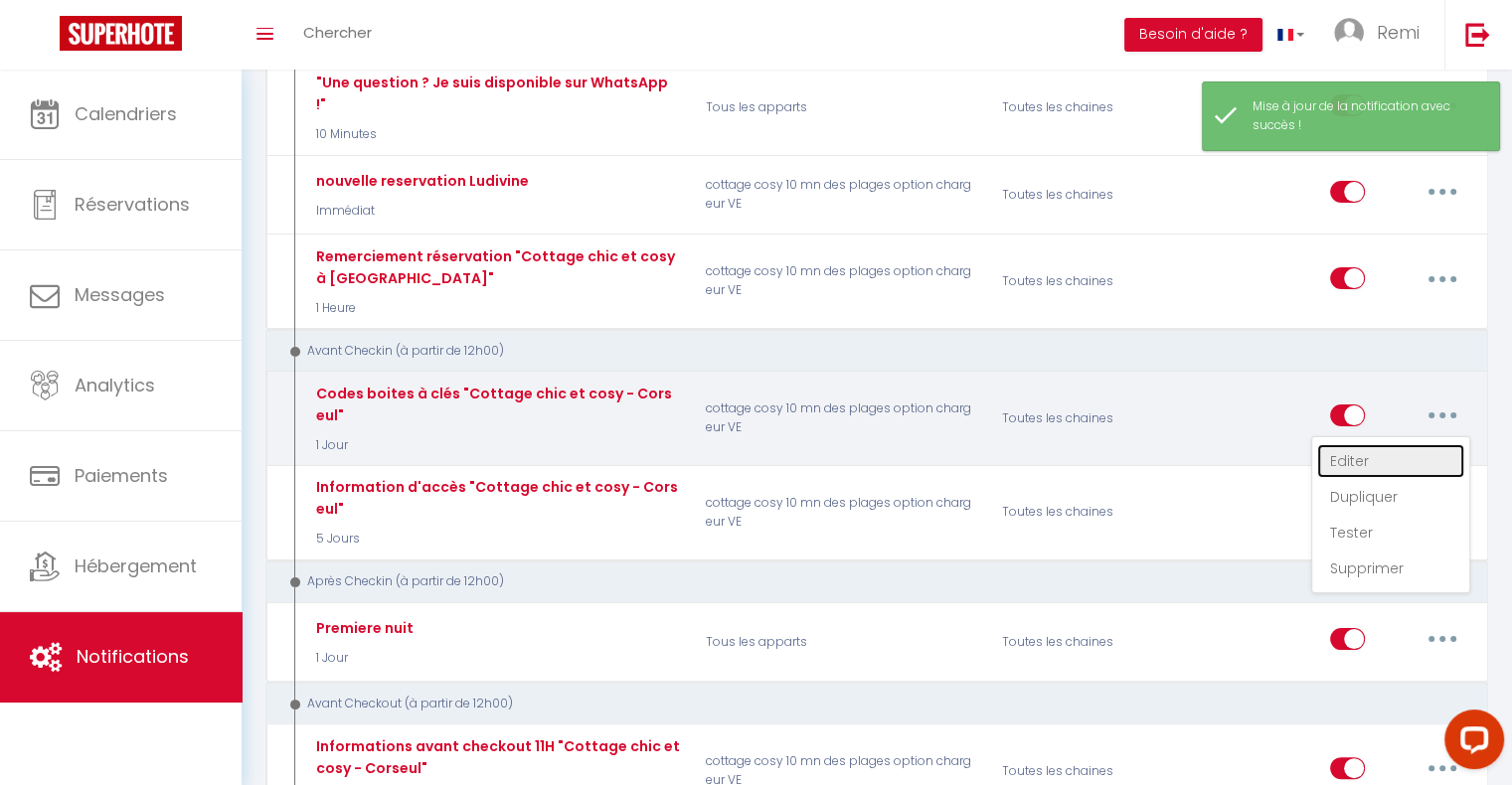 click on "Editer" at bounding box center [1391, 461] 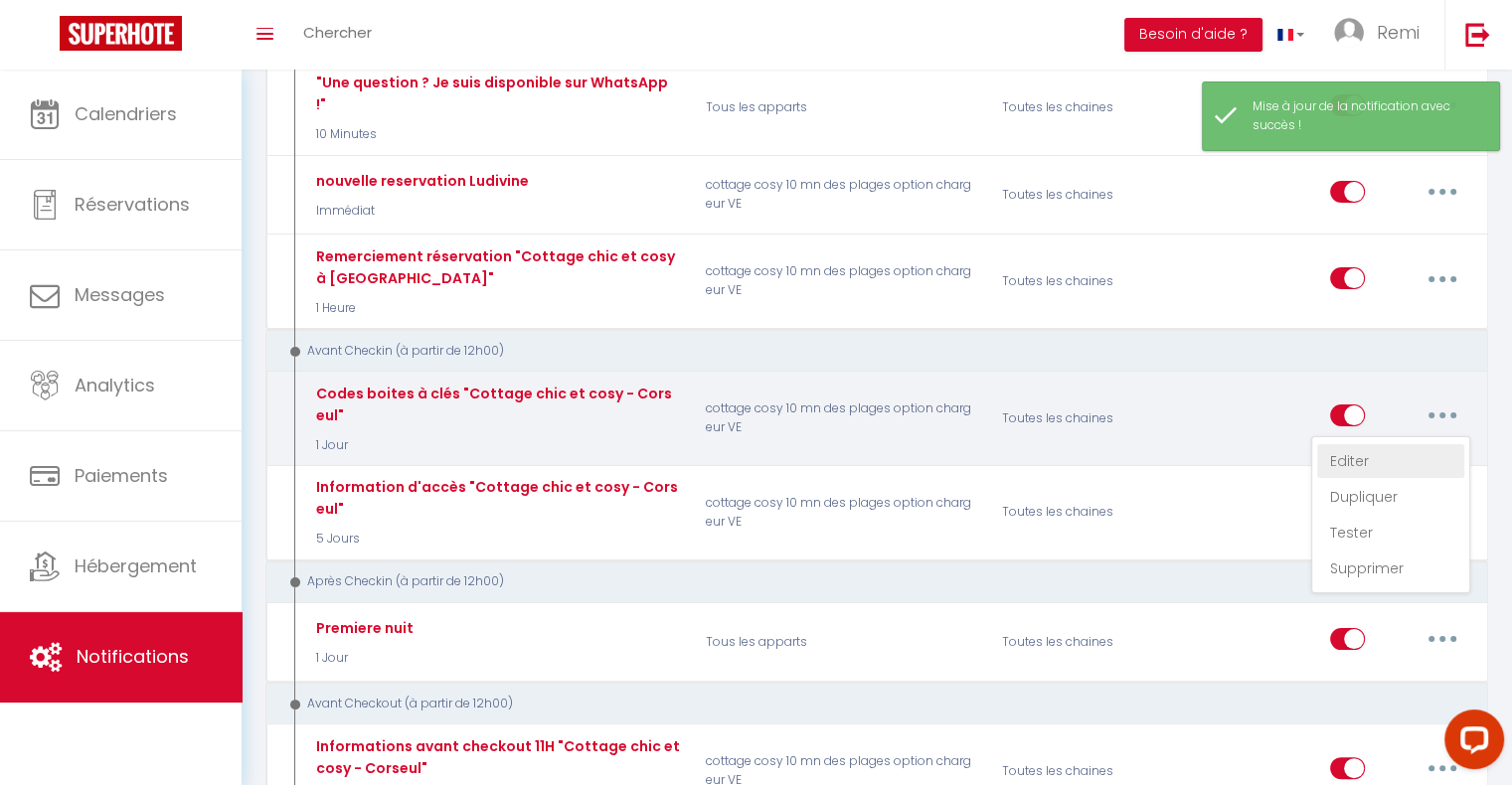type on "Codes boites à clés "Cottage chic et cosy - Corseul"" 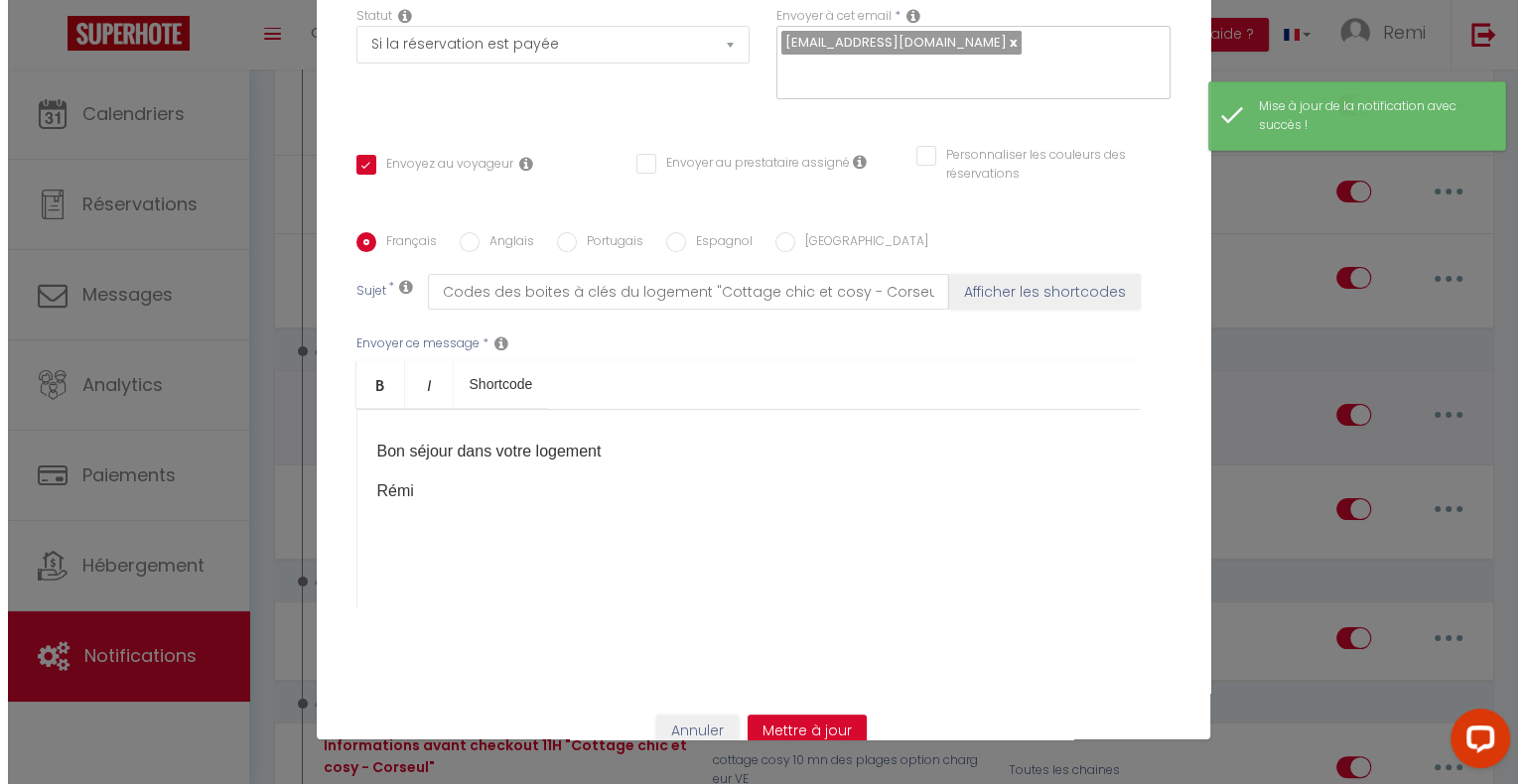 scroll, scrollTop: 275, scrollLeft: 0, axis: vertical 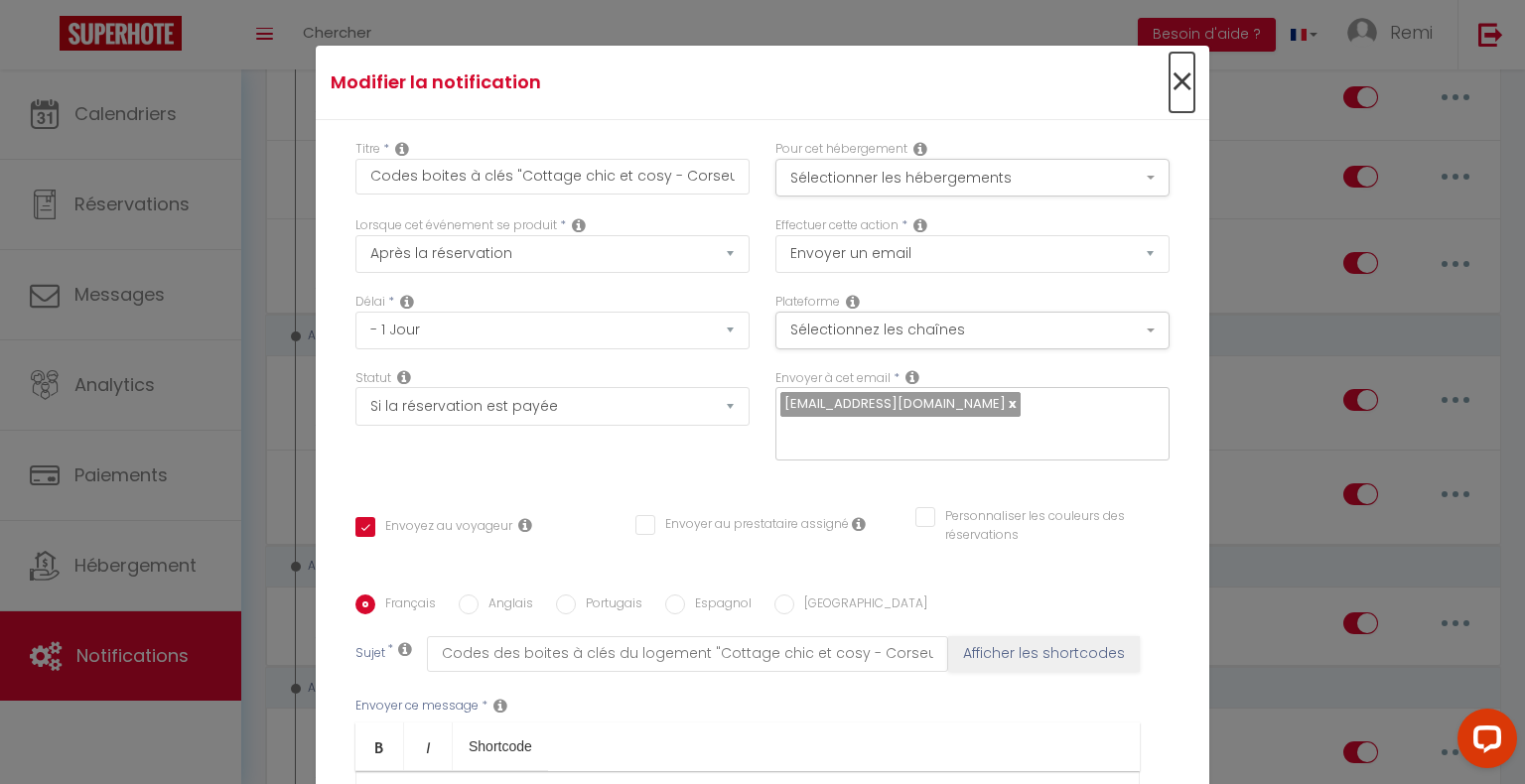 click on "×" at bounding box center [1181, 82] 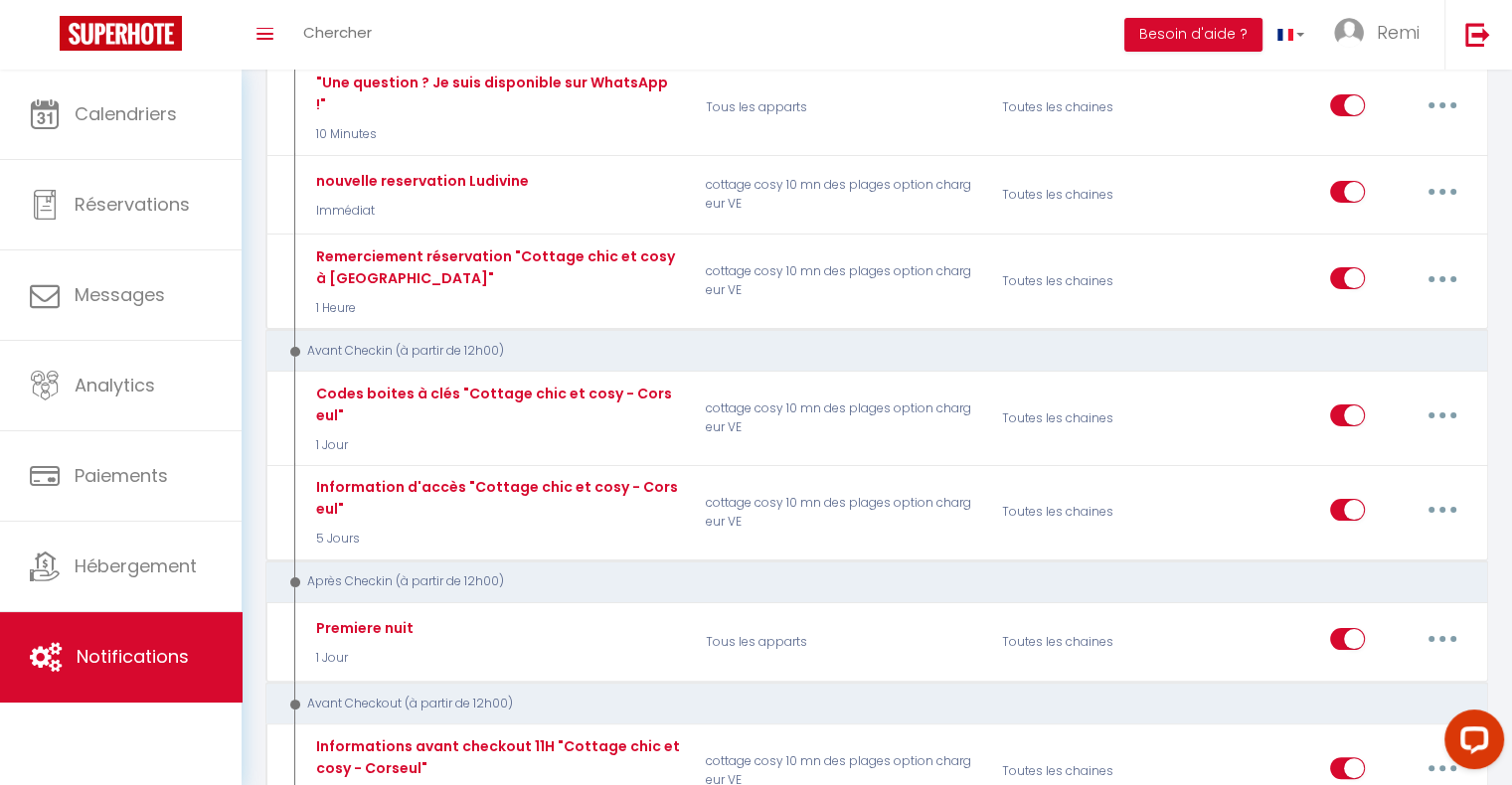 scroll, scrollTop: 0, scrollLeft: 0, axis: both 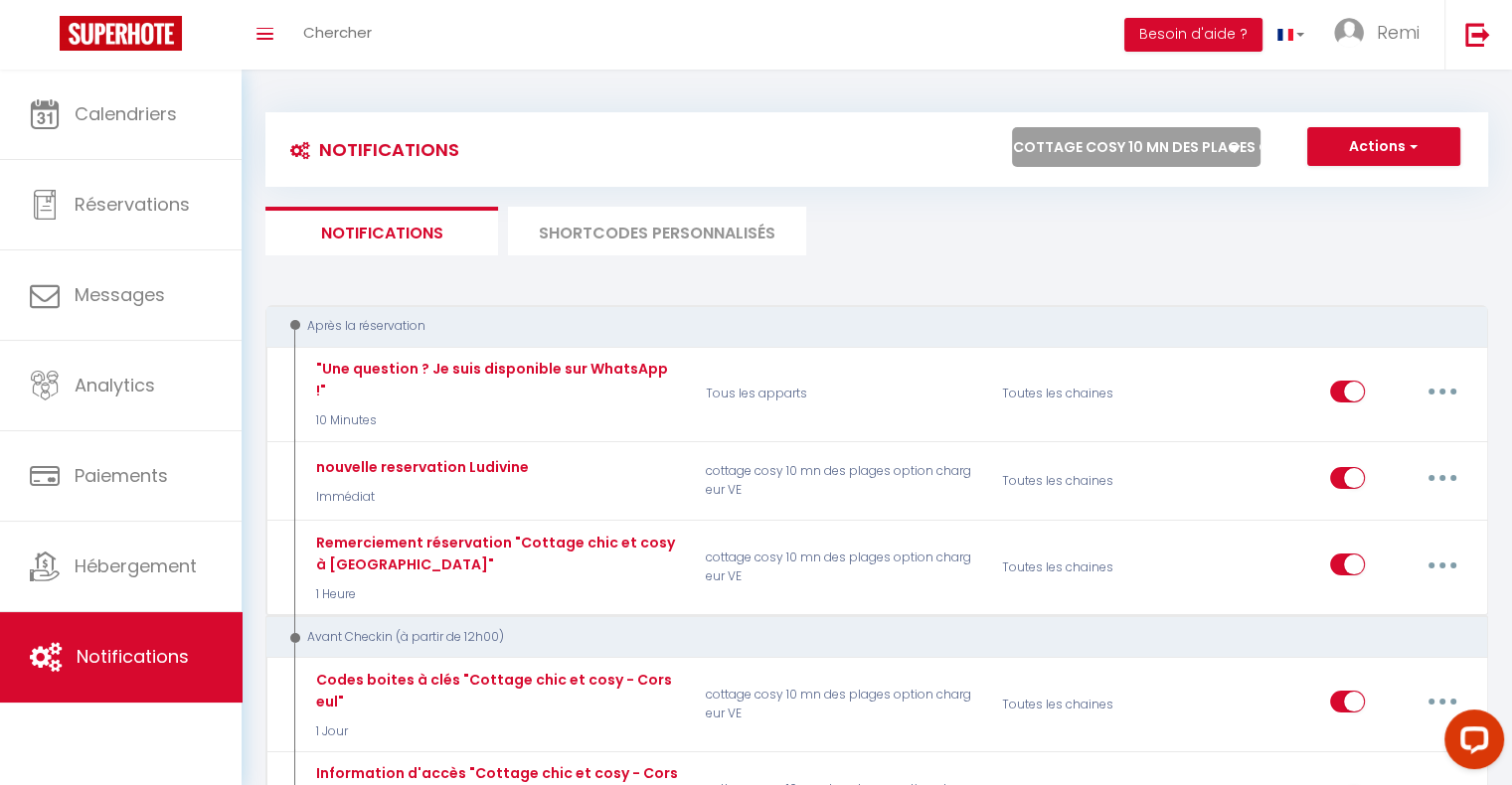 click on "Tous les apparts    maison cottage la dolce vita Maison lumineuse, moderne et cosy [GEOGRAPHIC_DATA] maison à [GEOGRAPHIC_DATA] proche [GEOGRAPHIC_DATA] et [GEOGRAPHIC_DATA]. Maison spacieuse authentique proche [GEOGRAPHIC_DATA], confort, vue mer & plages directes [GEOGRAPHIC_DATA] et confort : [GEOGRAPHIC_DATA], nid en bord de mer [PERSON_NAME] - Escapade Bretonne en Famille Mobil-home cosy à 2 pas de la mer. » Bords de Rance/maison rénovée, proche [GEOGRAPHIC_DATA]/[GEOGRAPHIC_DATA] cosy
10 mn des plages
option chargeur VE" at bounding box center (1136, 147) 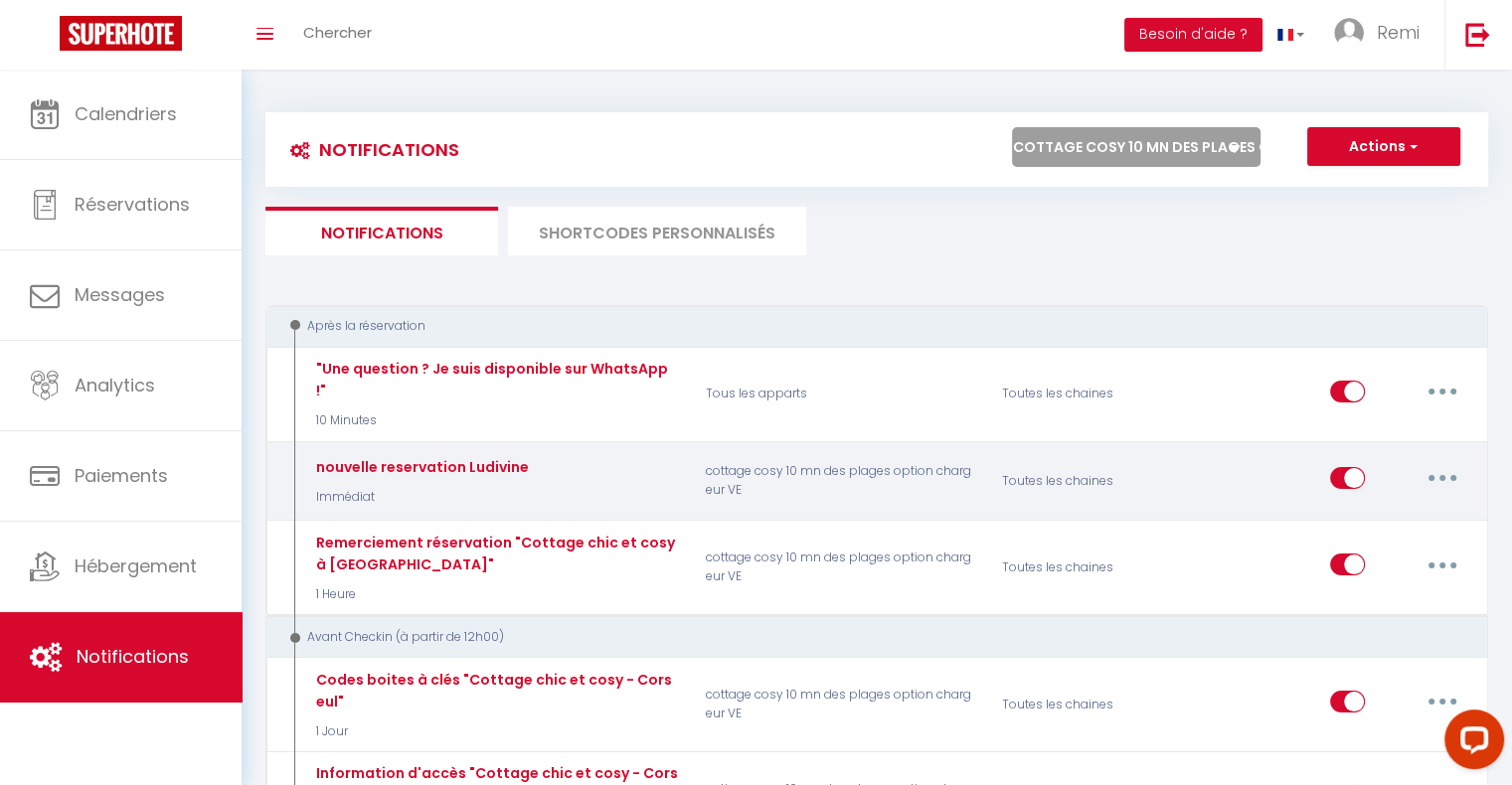 select on "61900" 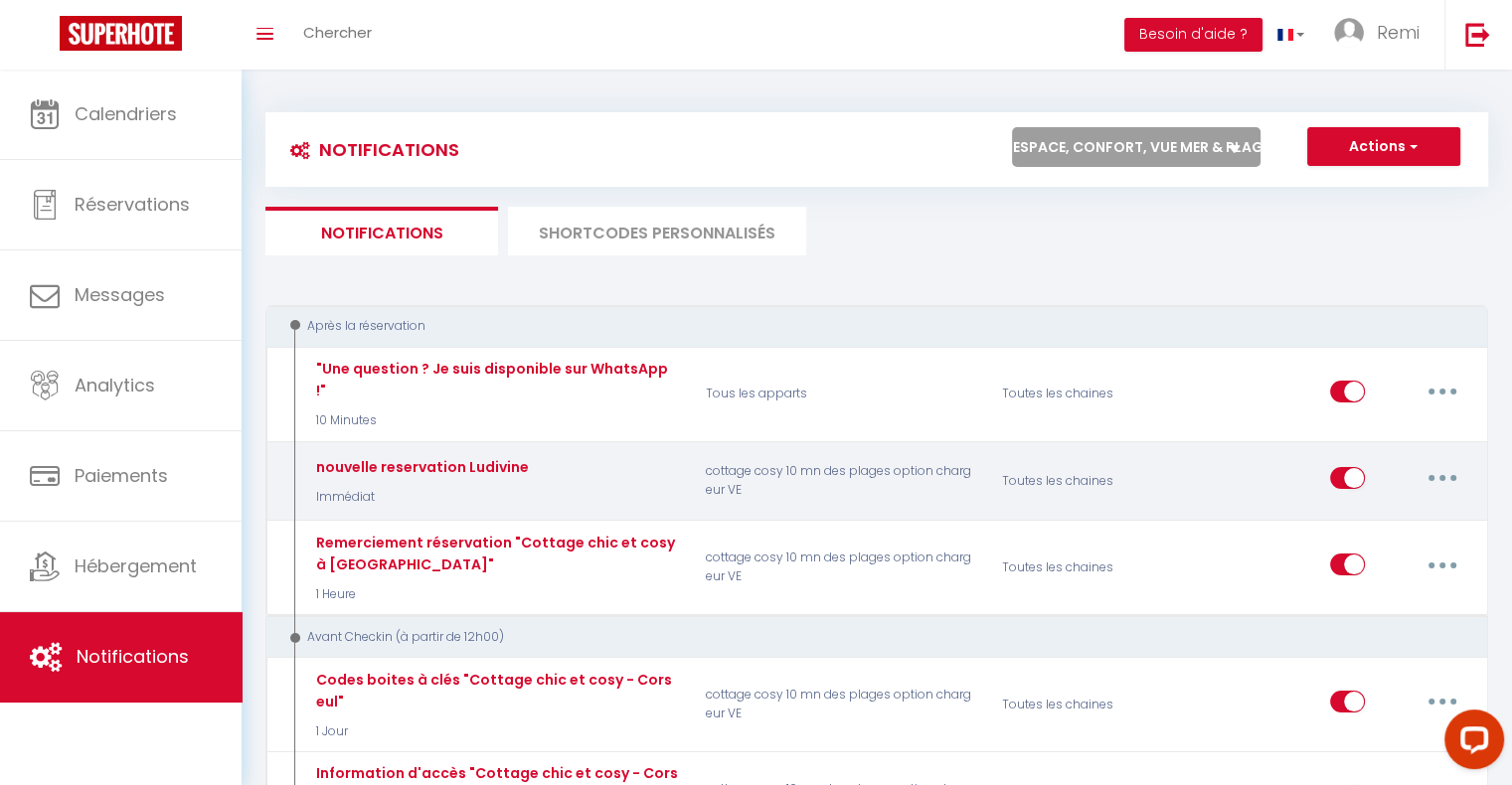 click on "Tous les apparts    maison cottage la dolce vita Maison lumineuse, moderne et cosy [GEOGRAPHIC_DATA] maison à [GEOGRAPHIC_DATA] proche [GEOGRAPHIC_DATA] et [GEOGRAPHIC_DATA]. Maison spacieuse authentique proche [GEOGRAPHIC_DATA], confort, vue mer & plages directes [GEOGRAPHIC_DATA] et confort : [GEOGRAPHIC_DATA], nid en bord de mer [PERSON_NAME] - Escapade Bretonne en Famille Mobil-home cosy à 2 pas de la mer. » Bords de Rance/maison rénovée, proche [GEOGRAPHIC_DATA]/[GEOGRAPHIC_DATA] cosy
10 mn des plages
option chargeur VE" at bounding box center [1136, 147] 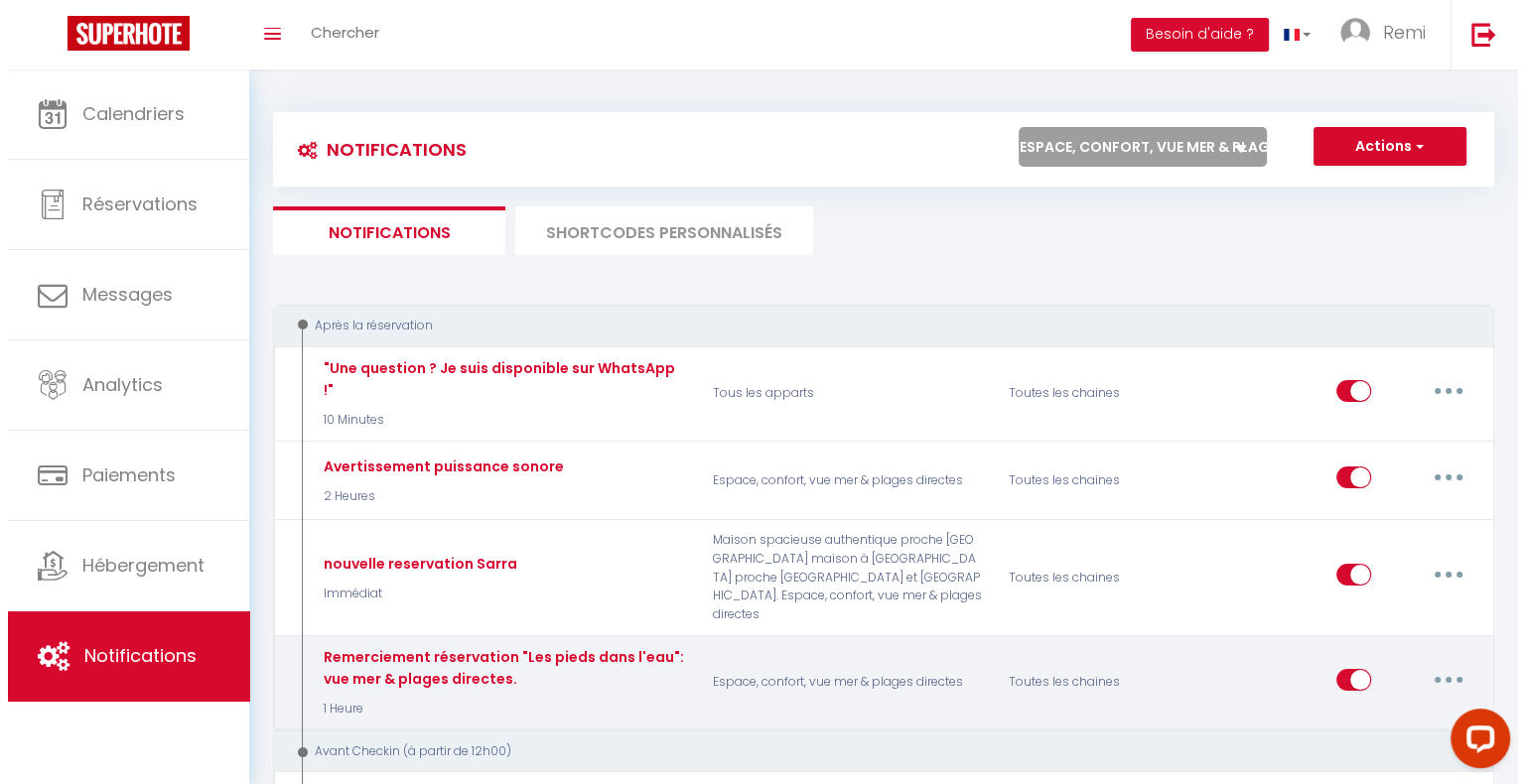 scroll, scrollTop: 515, scrollLeft: 0, axis: vertical 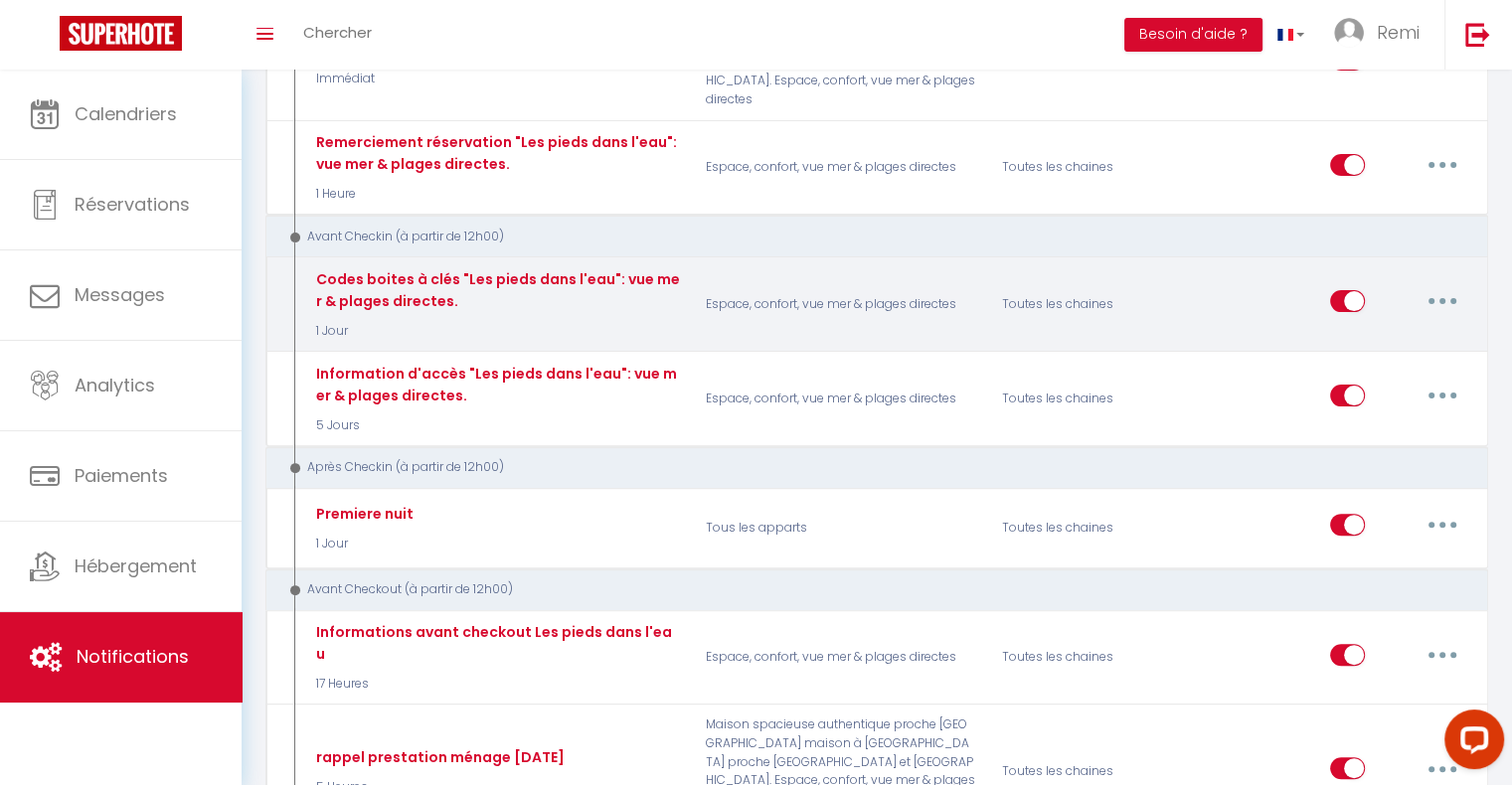 click at bounding box center [1442, 301] 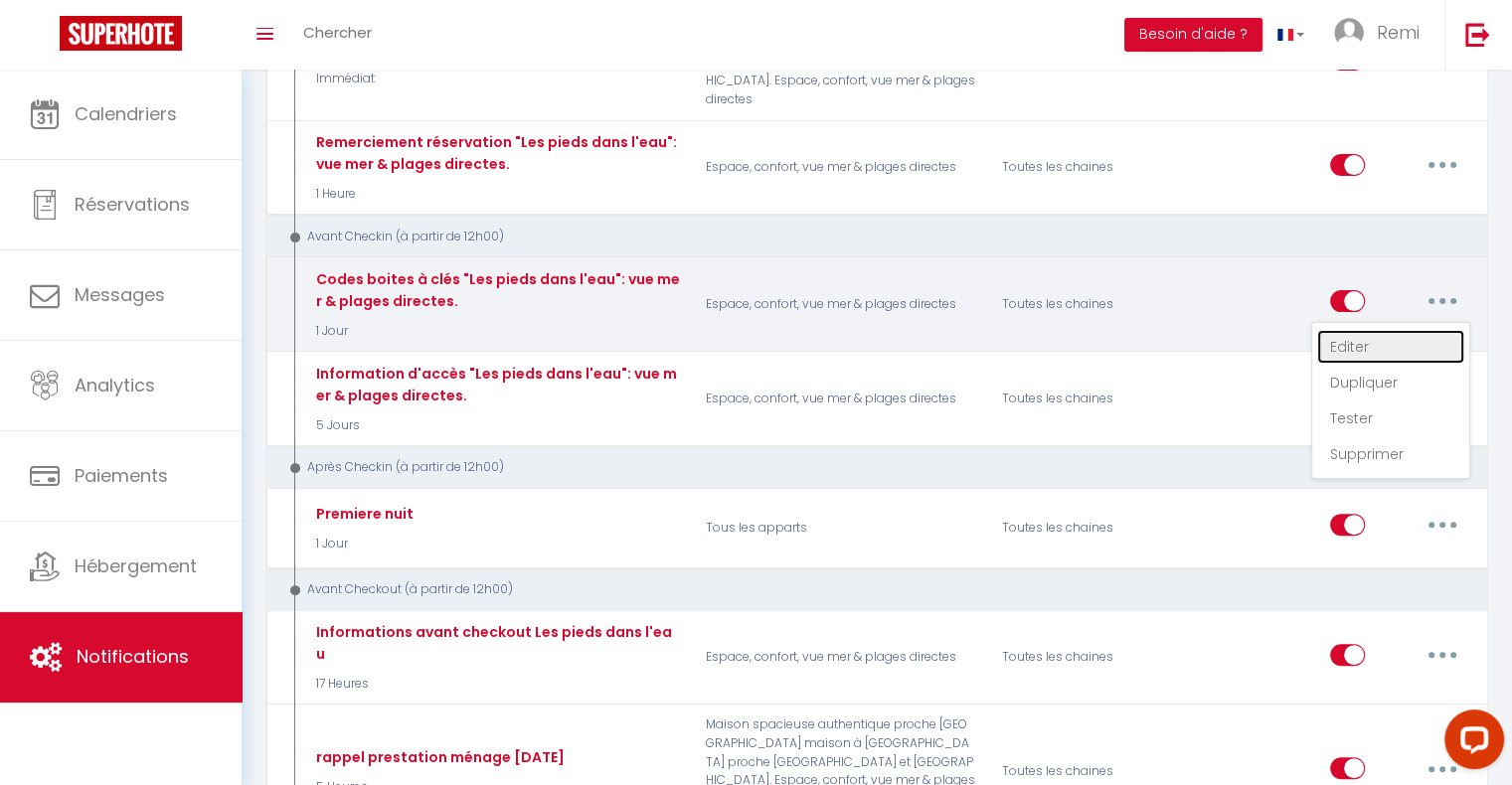 click on "Editer" at bounding box center (1391, 347) 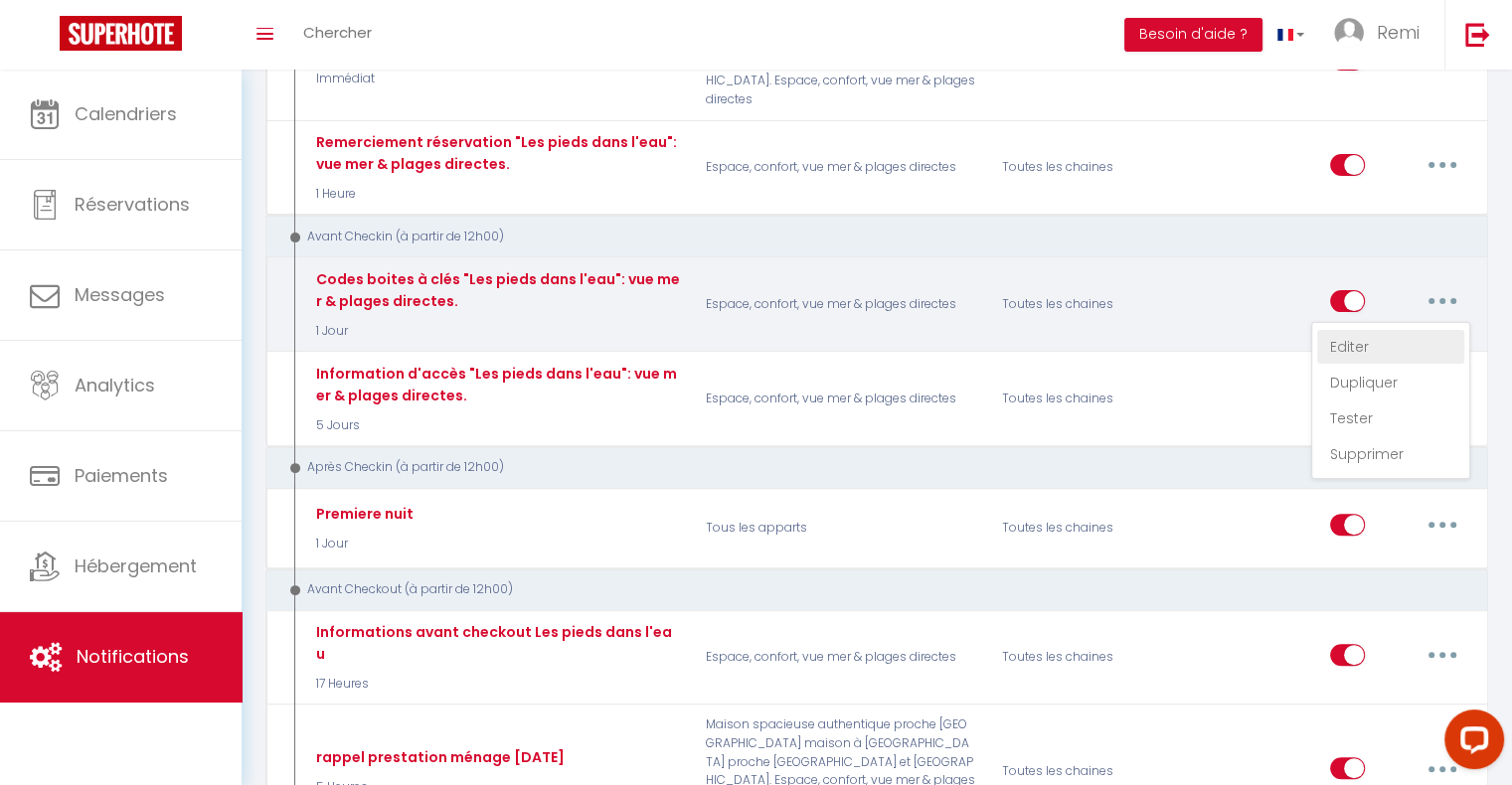 select on "1 Jour" 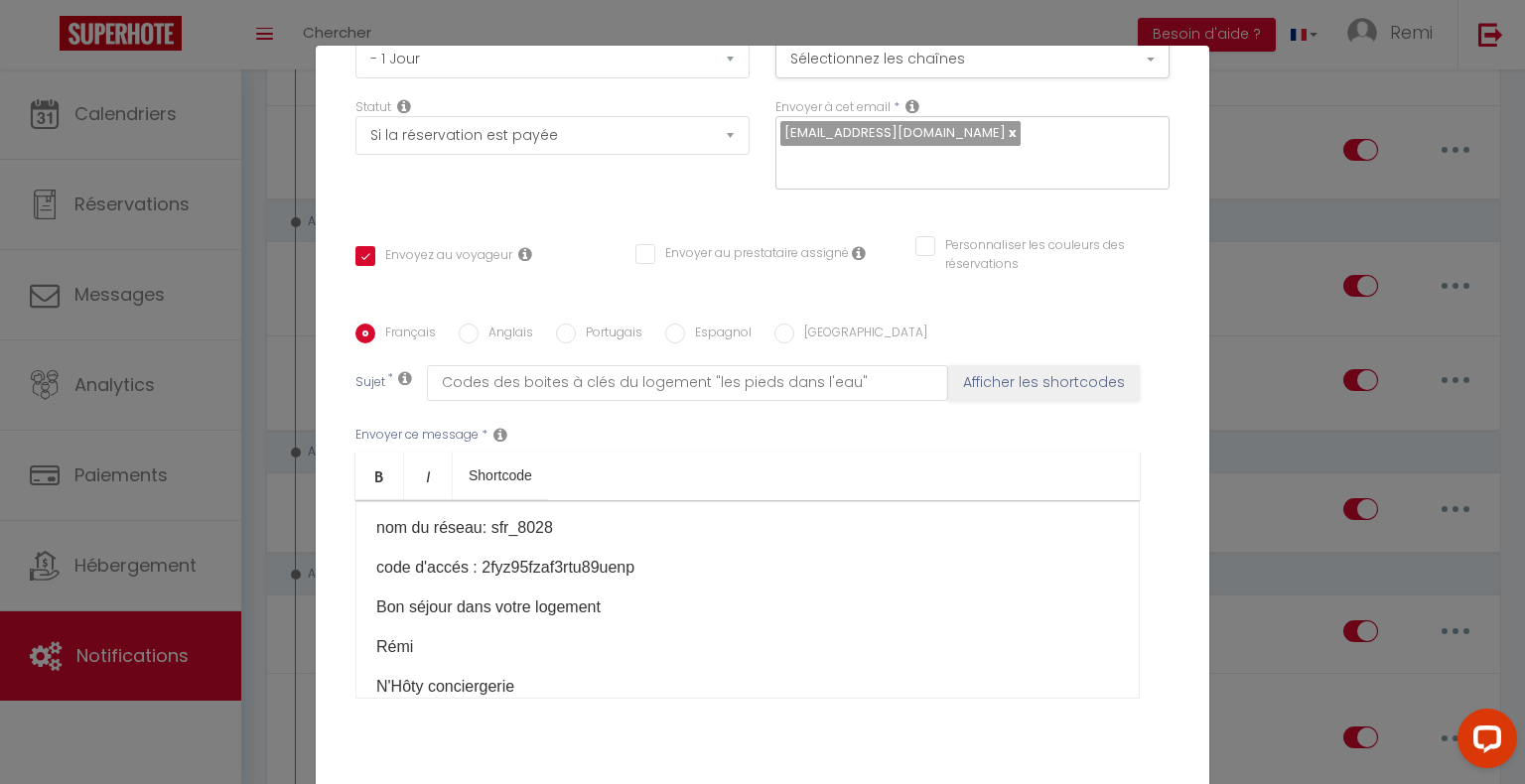 scroll, scrollTop: 270, scrollLeft: 0, axis: vertical 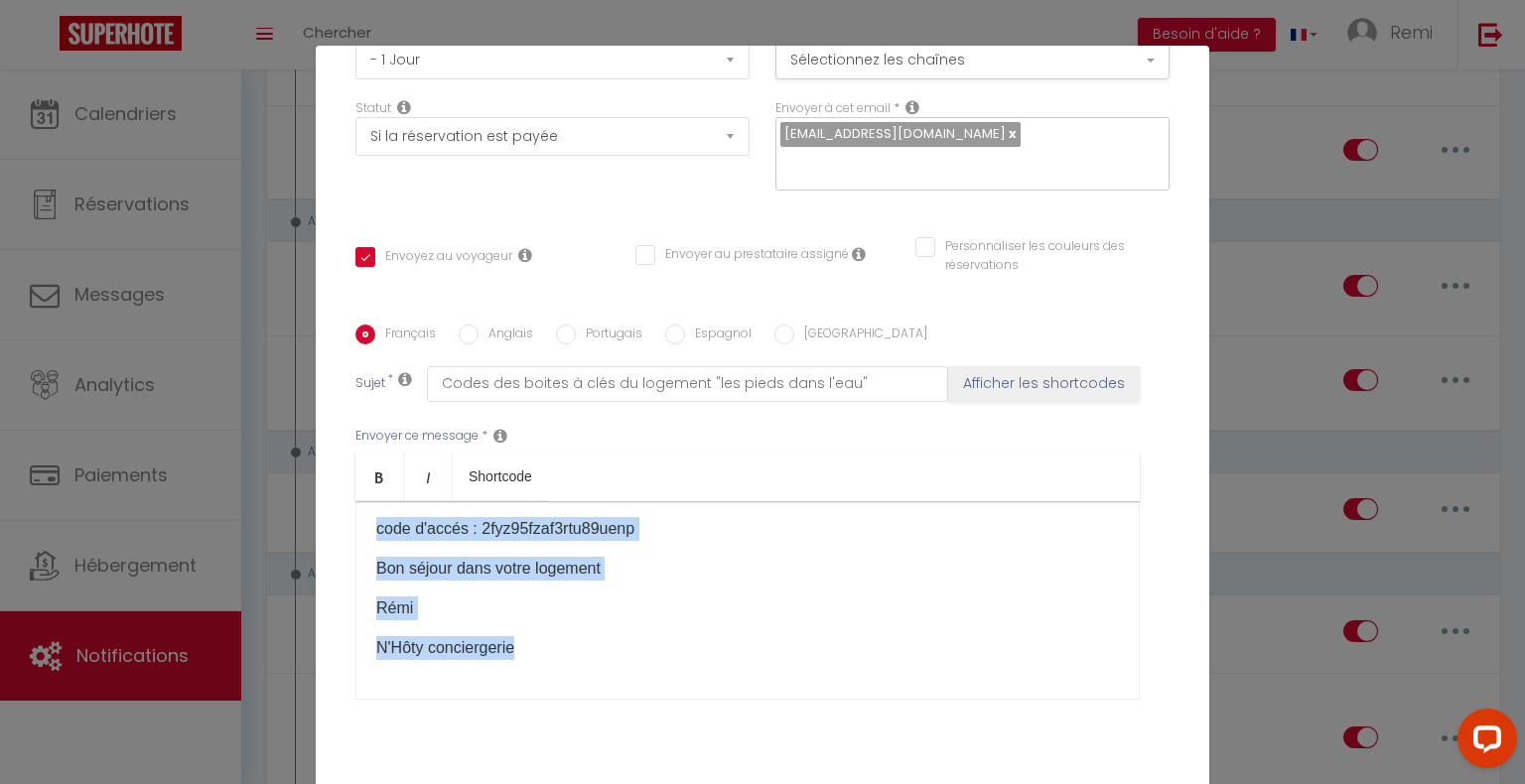 drag, startPoint x: 359, startPoint y: 502, endPoint x: 561, endPoint y: 611, distance: 229.53213 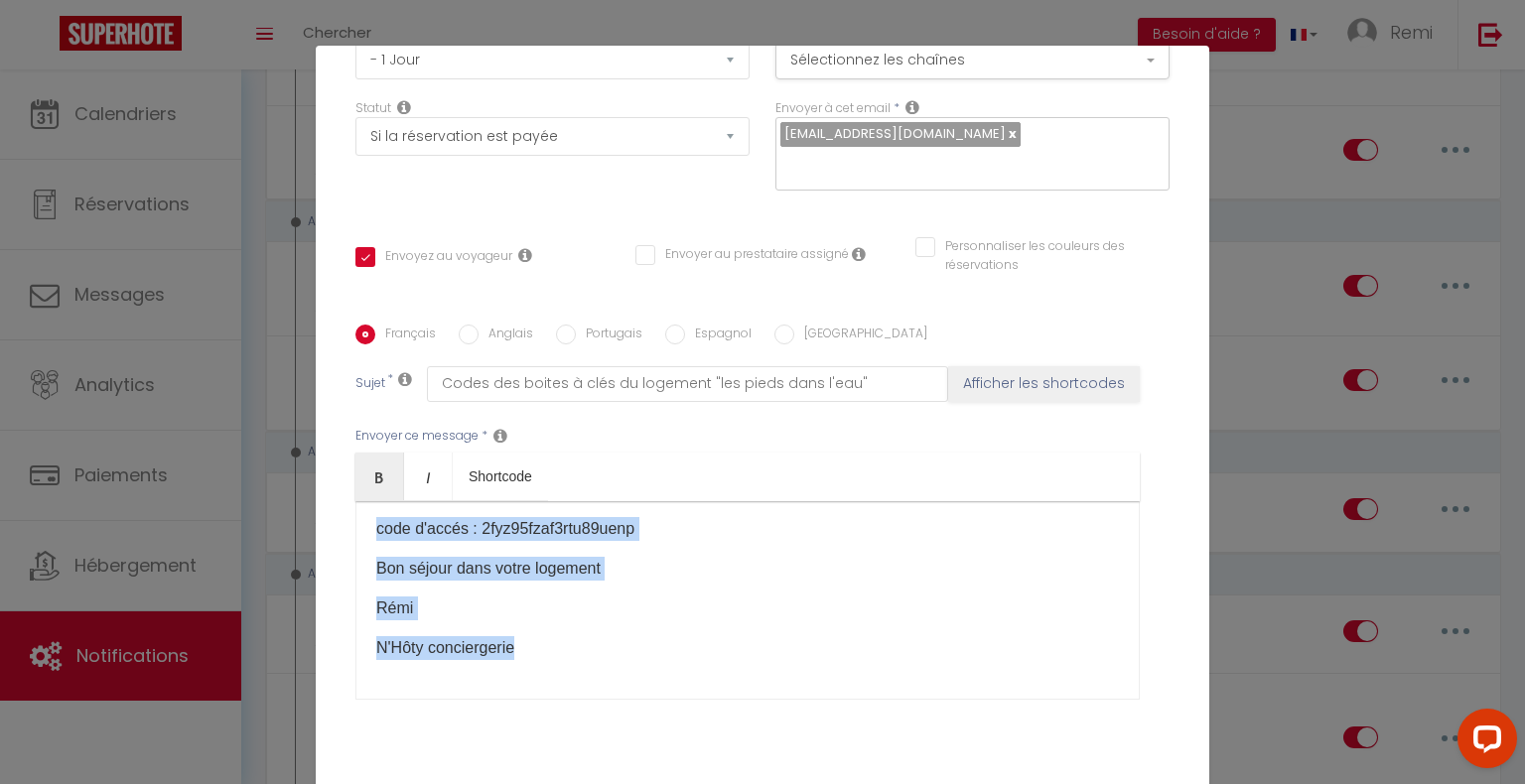 copy on "Bonjour et bienvenue !
Nous sommes ravis de vous accueillir dans notre logement. Pour votre confort, vous trouverez la boîte à clés à l'extérieur. Voici les informations nécessaires pour y accéder :
🔑  Portail  : La télécommande se trouve dans la boite à clefs.
🔐  Code d'accès portail  : 1224A 🔑  Boîte à clés du logement  : à côté de la porte d'entrée principale 🔐  Code d'accès  : 2209​
Vous avez un accès internet dans le logement :
nom du réseau: sfr_8028
code d'accés : 2fyz95fzaf3rtu89uenp​
Bon séjour dans votre logement
Rémi​ N'Hôty conciergerie" 